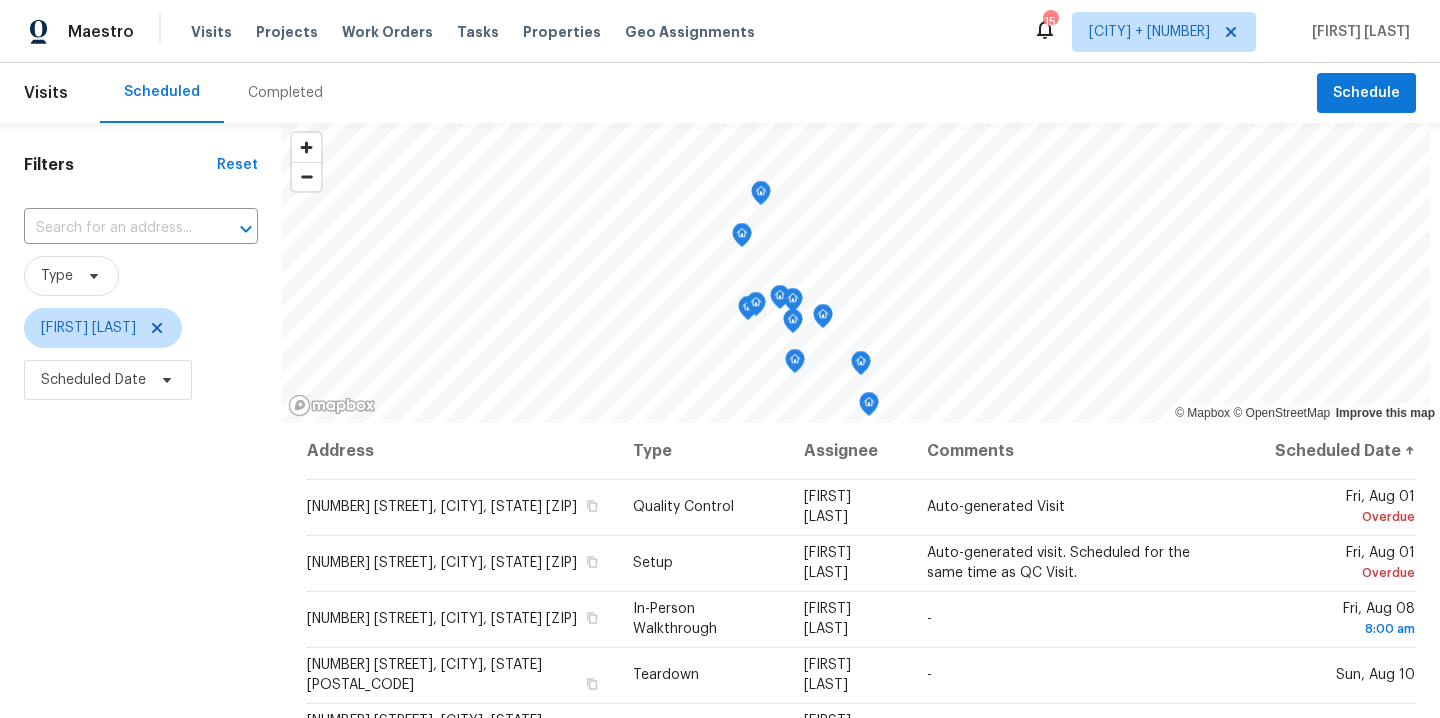 scroll, scrollTop: 0, scrollLeft: 0, axis: both 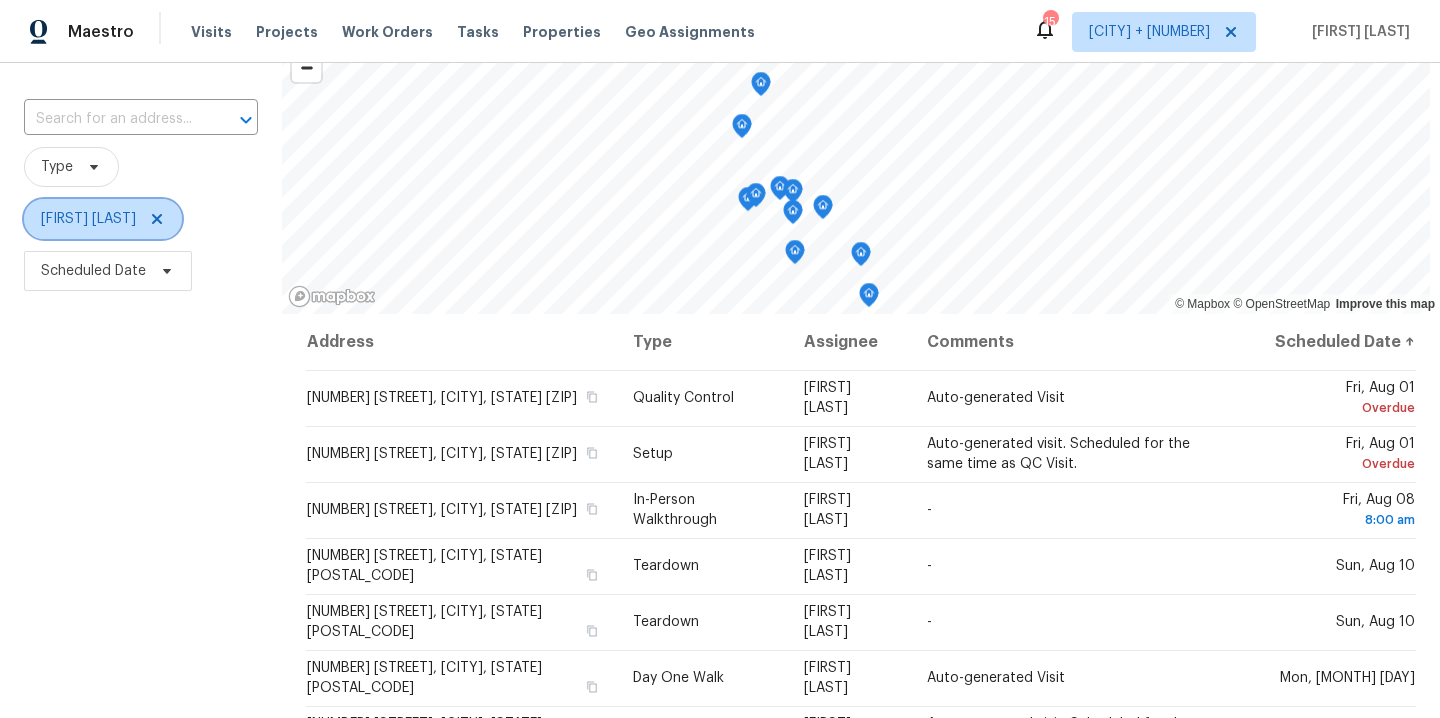 click 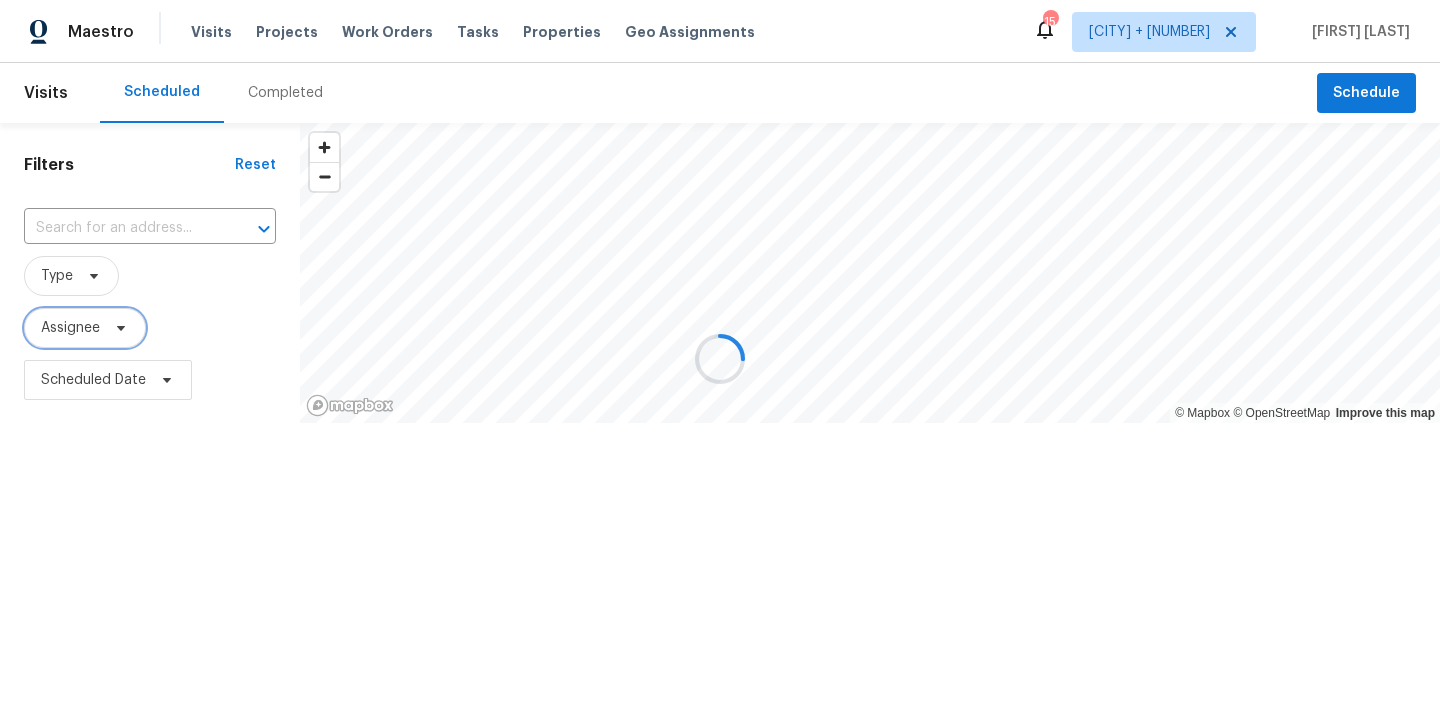 scroll, scrollTop: 0, scrollLeft: 0, axis: both 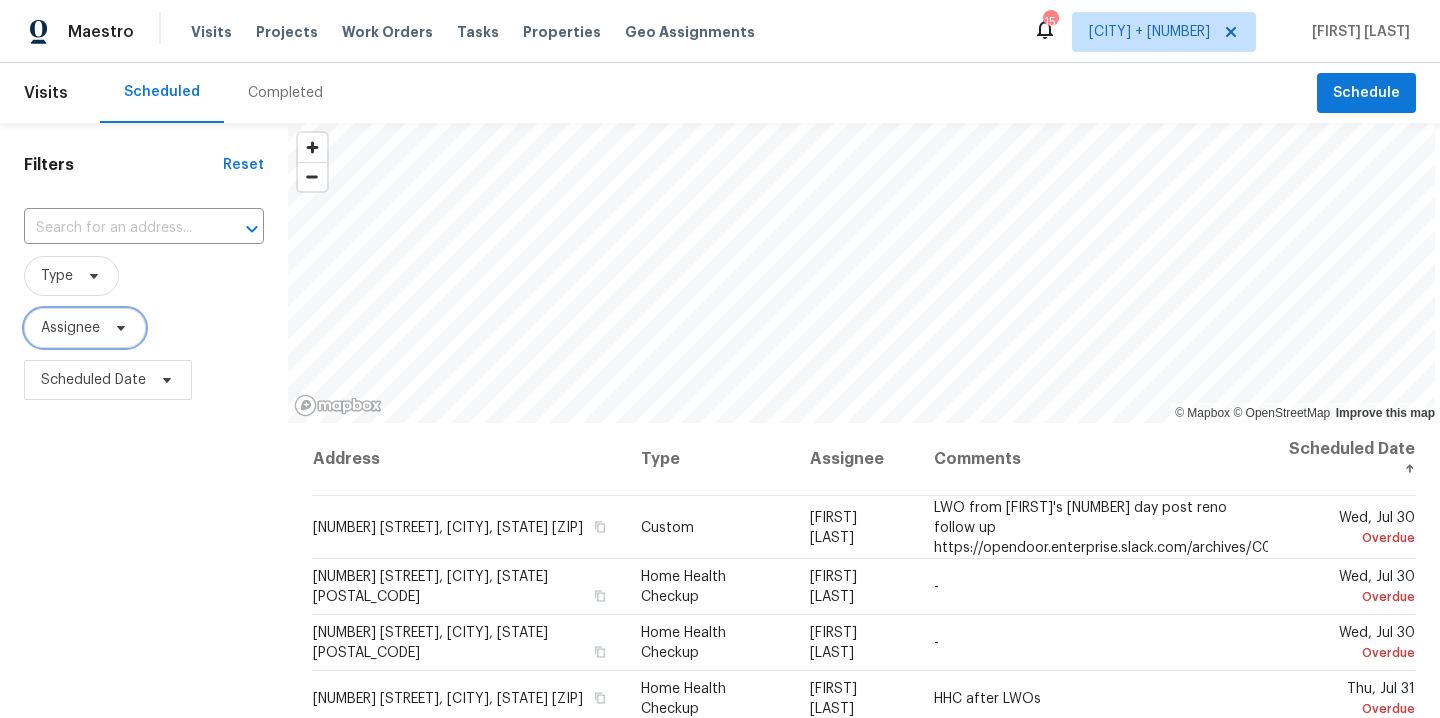 click on "Assignee" at bounding box center (70, 328) 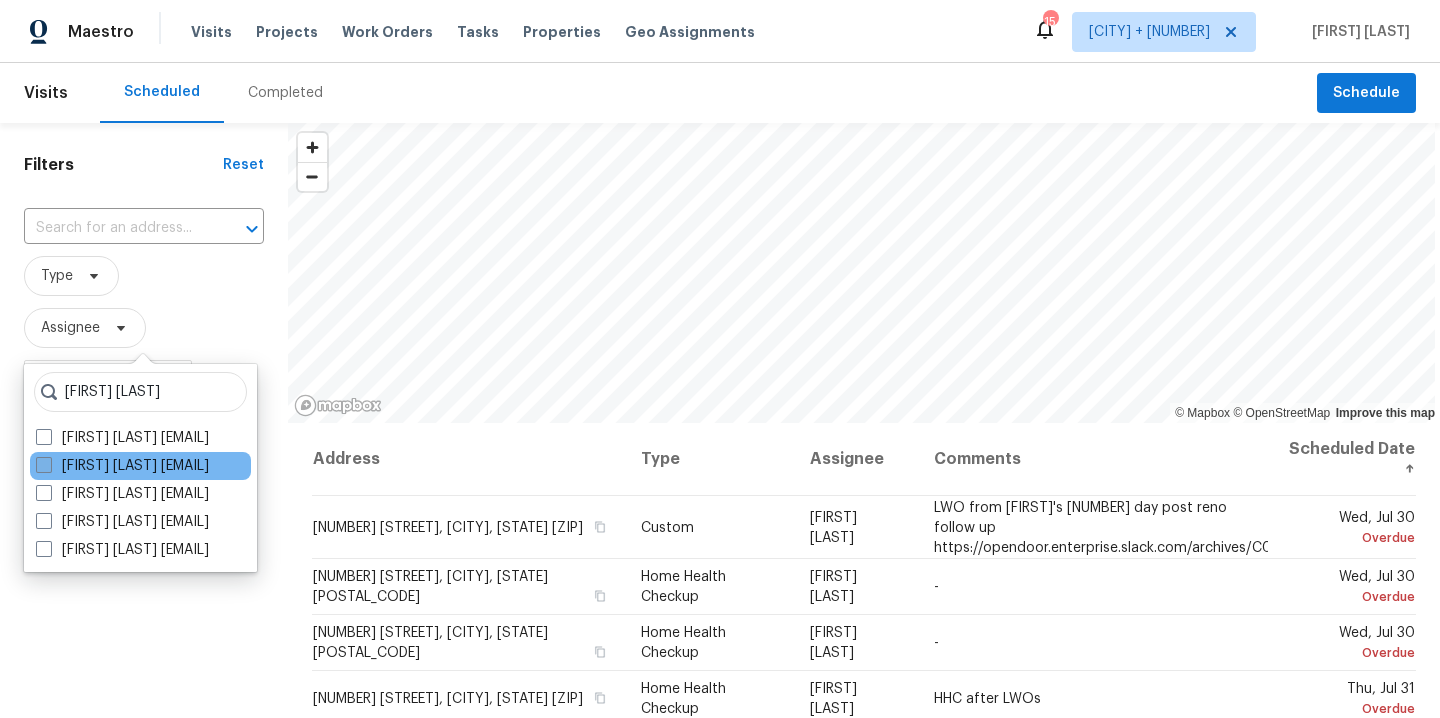 type on "[FIRST] [LAST]" 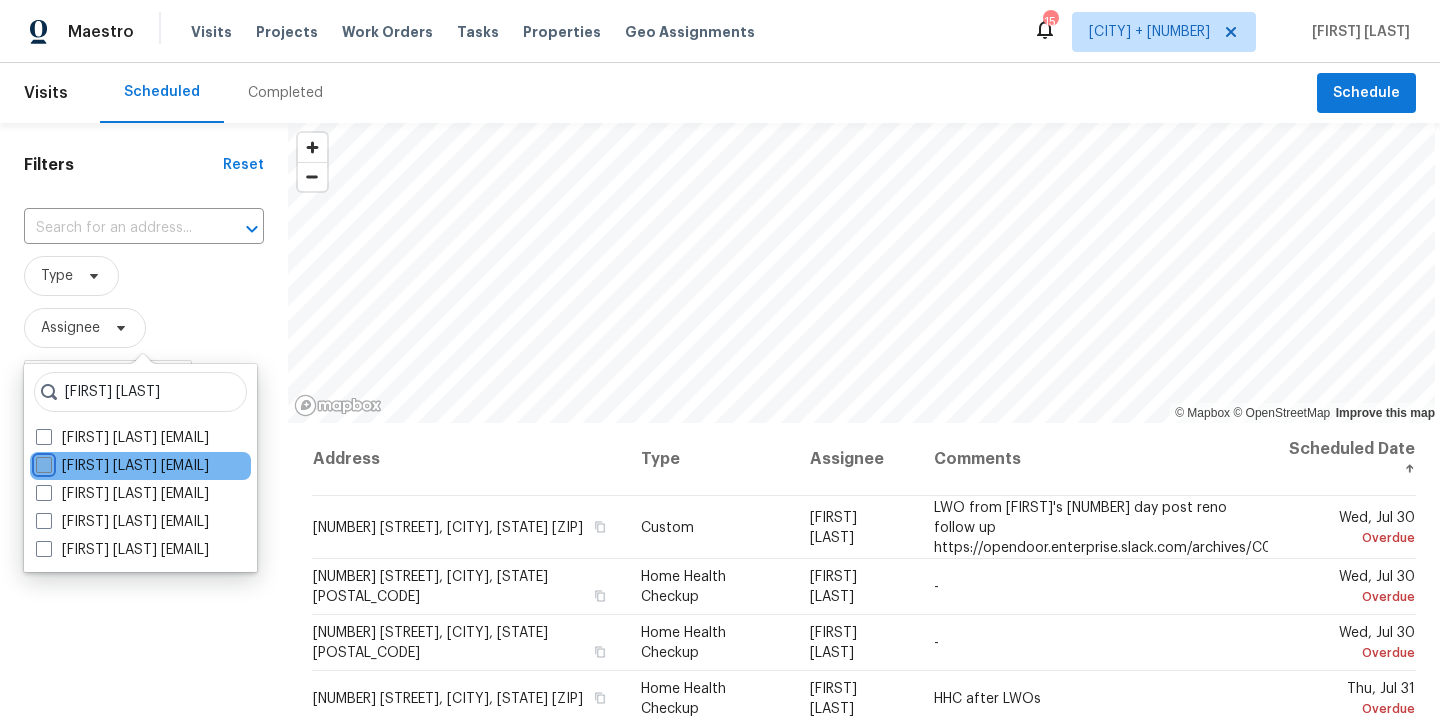 click on "[FIRST] [LAST]
[EMAIL]" at bounding box center (42, 462) 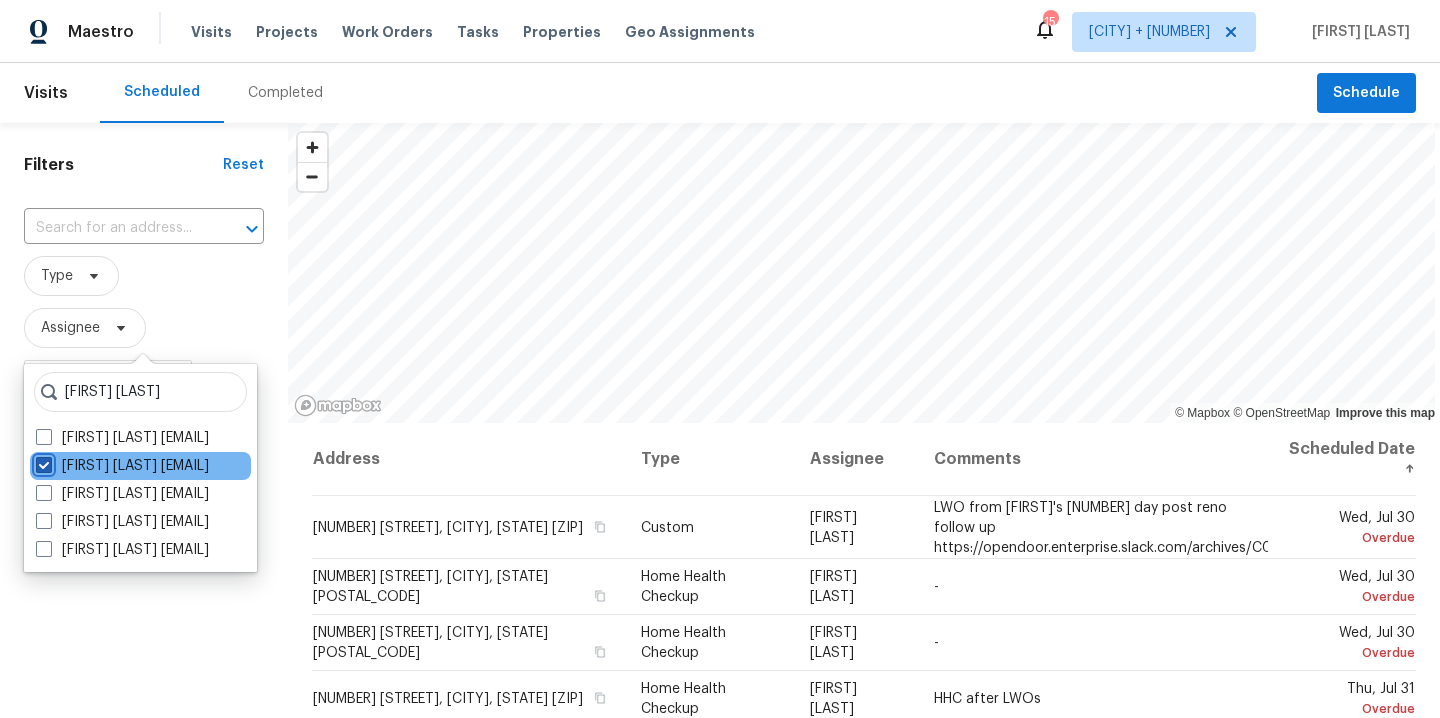 checkbox on "true" 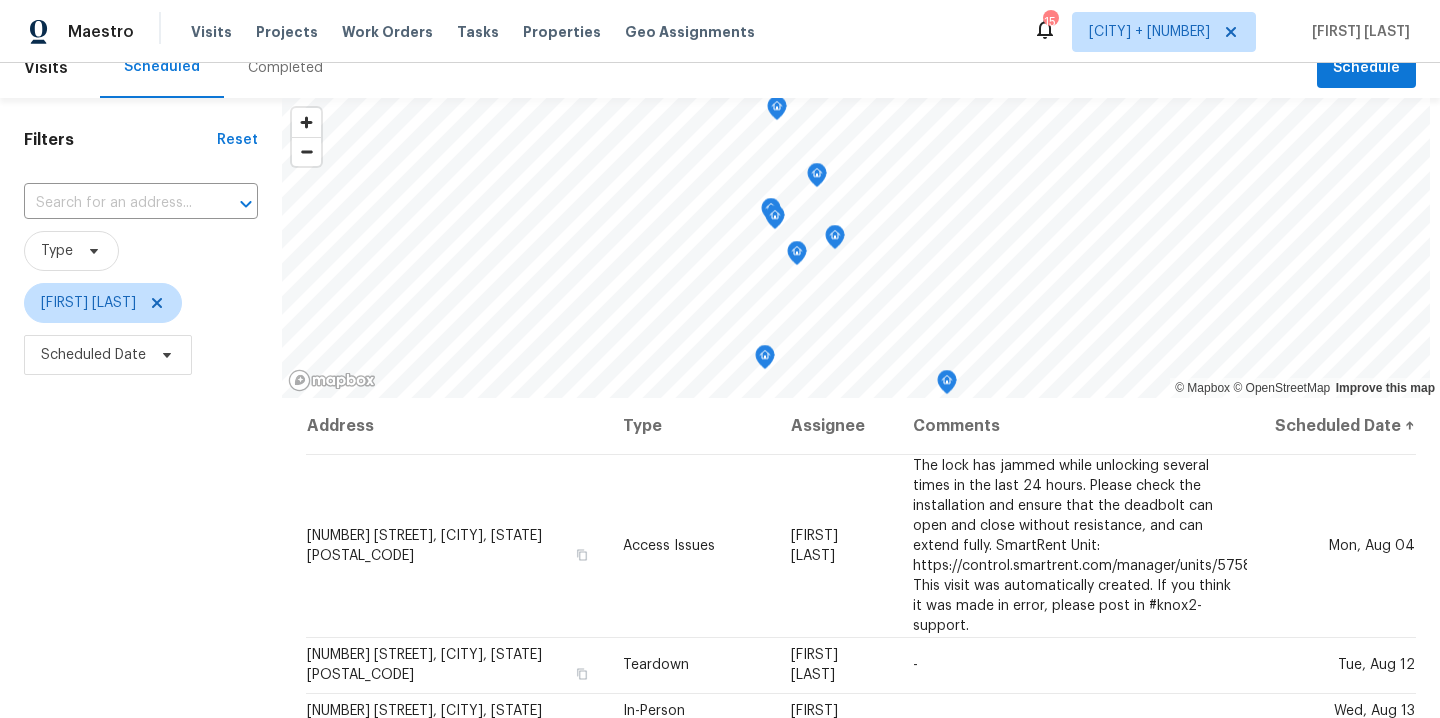 scroll, scrollTop: 0, scrollLeft: 0, axis: both 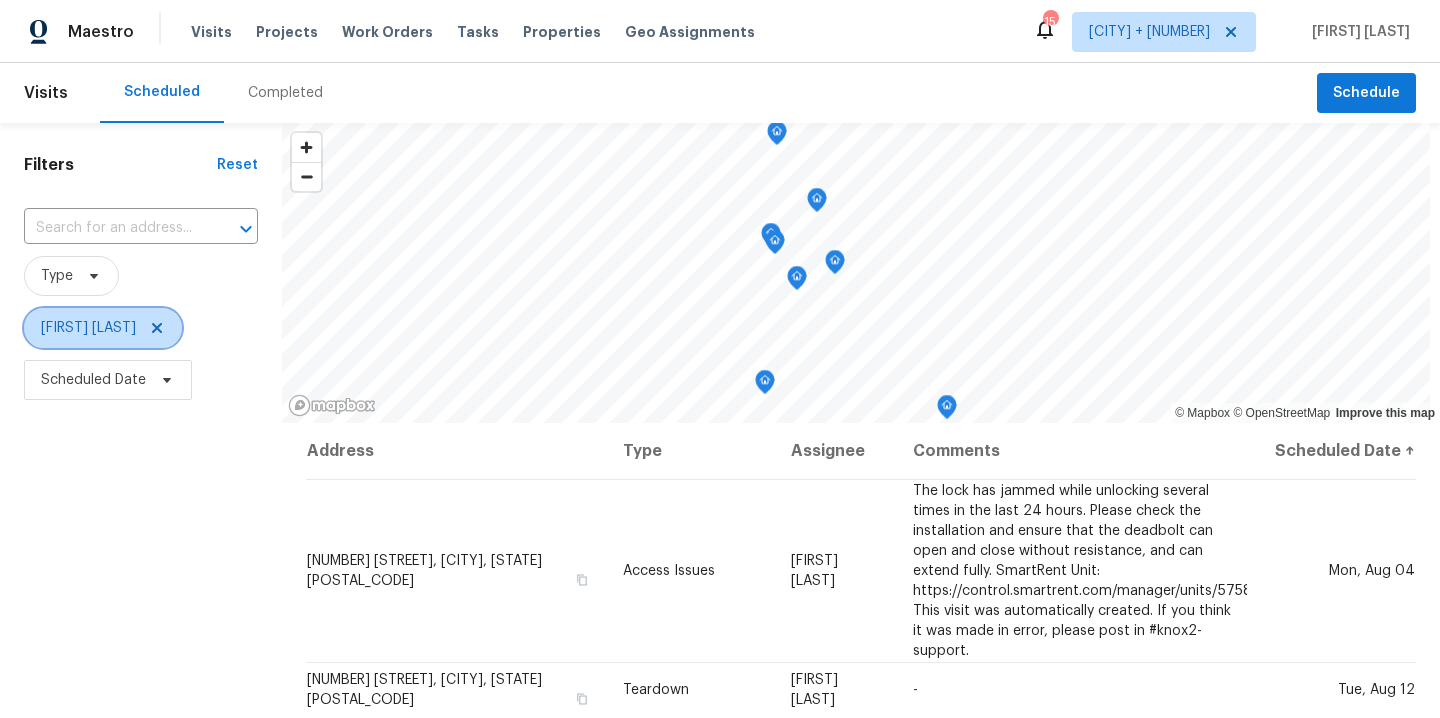 click 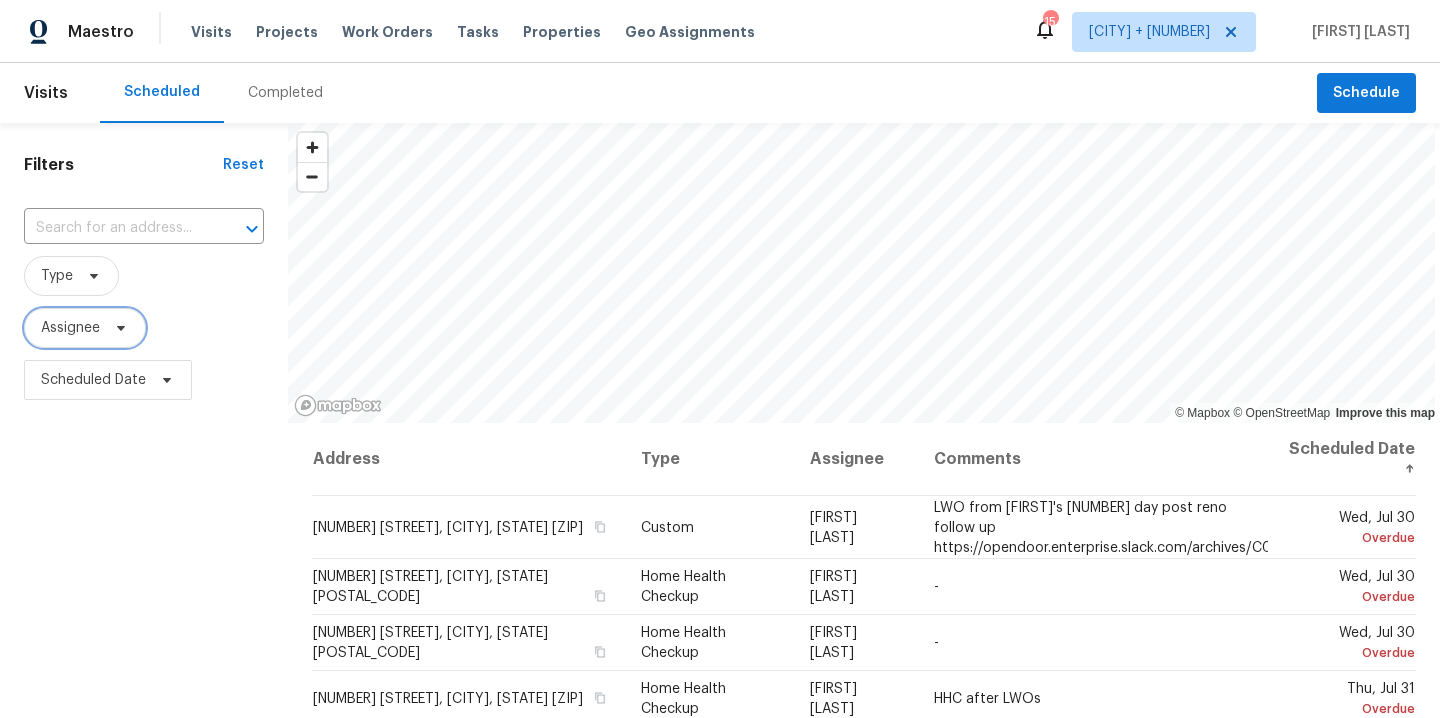 click 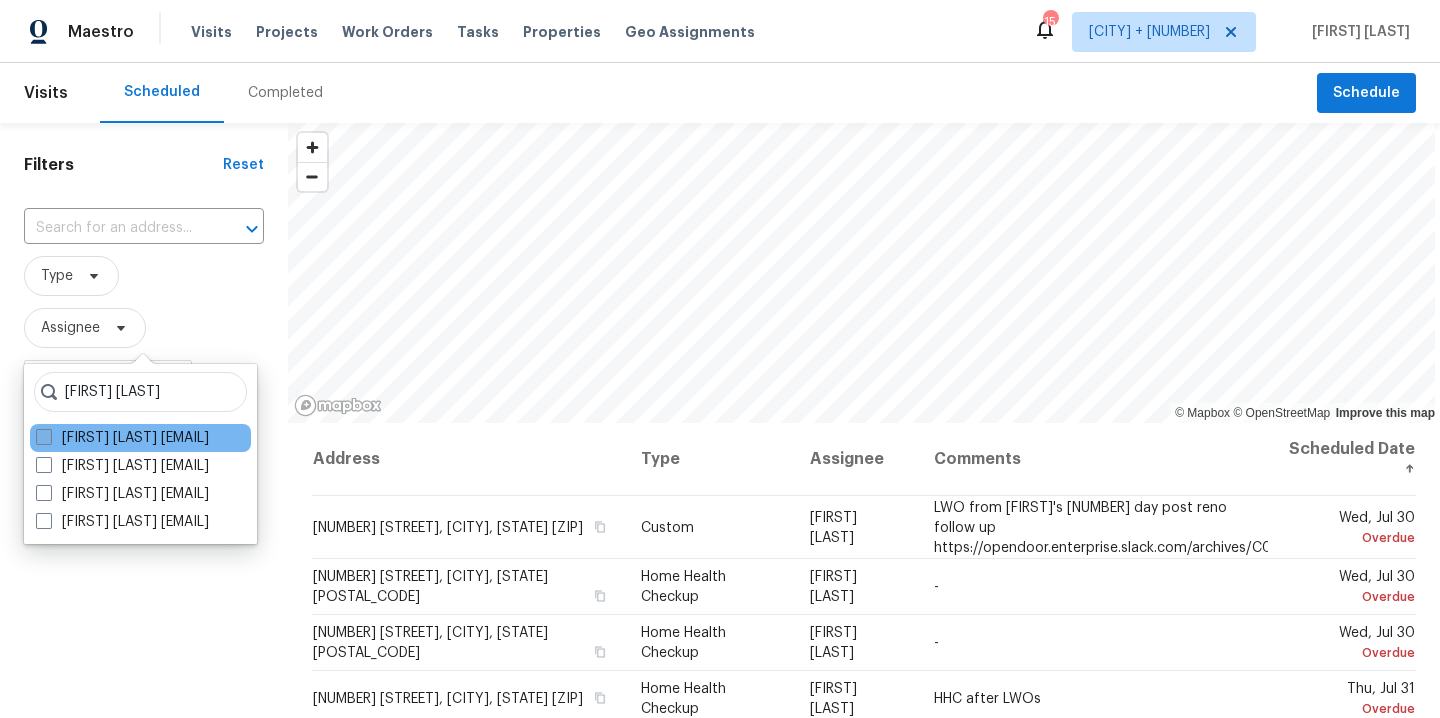 type on "[FIRST] [LAST]" 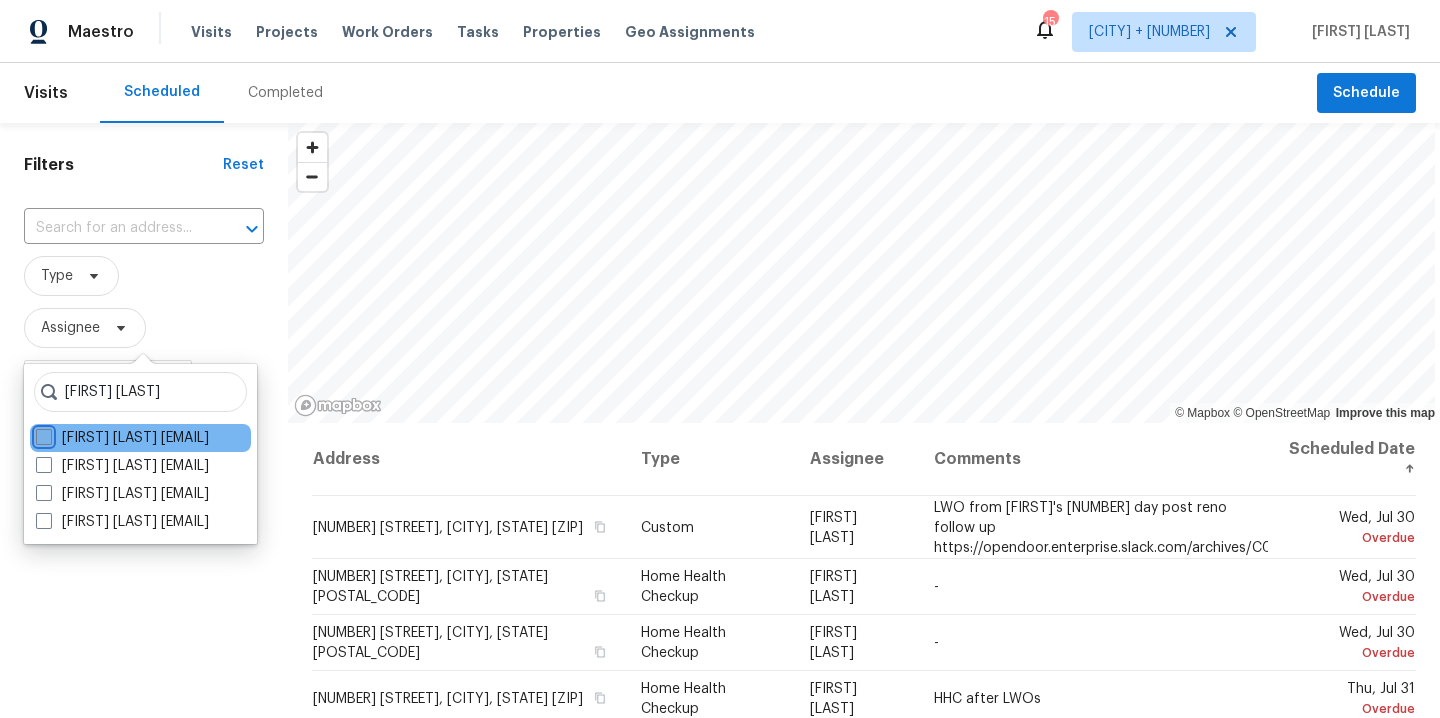 click on "[FIRST] [LAST]
[EMAIL]" at bounding box center [42, 434] 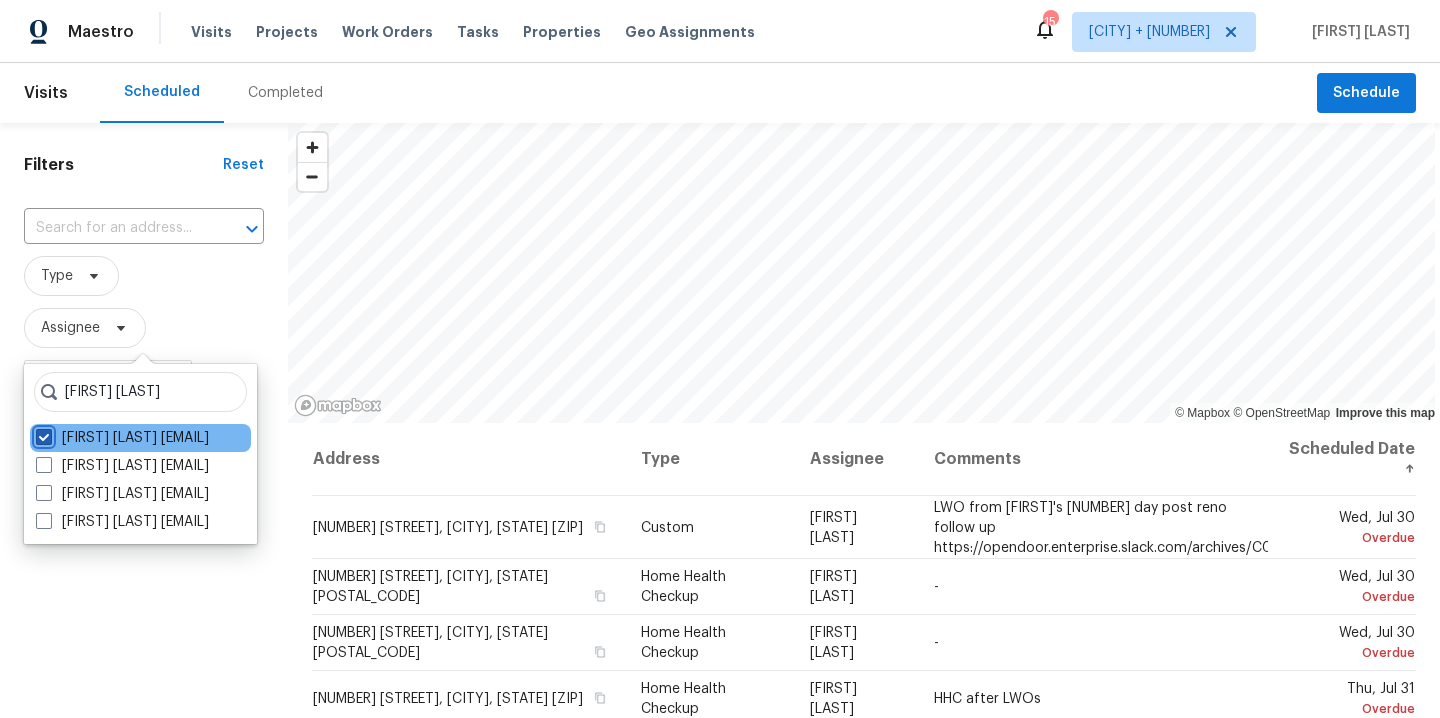 checkbox on "true" 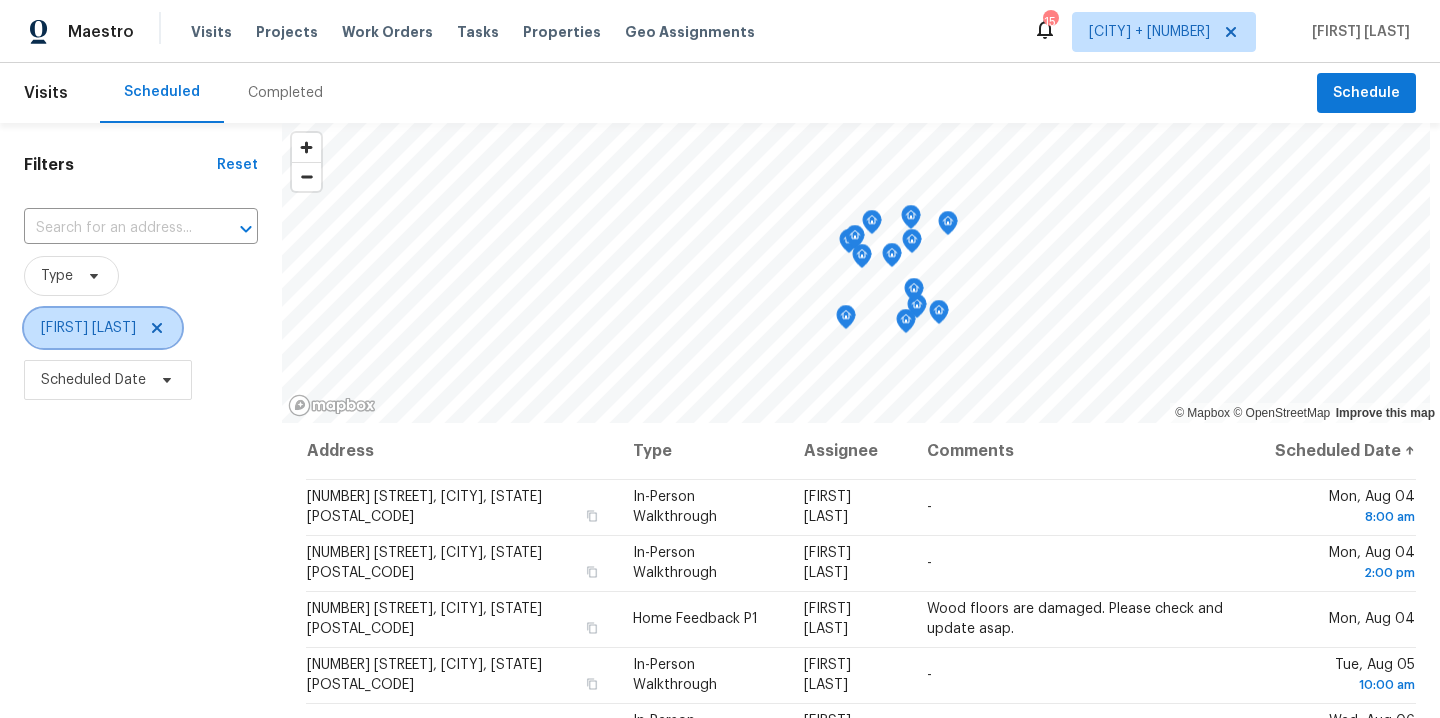 click 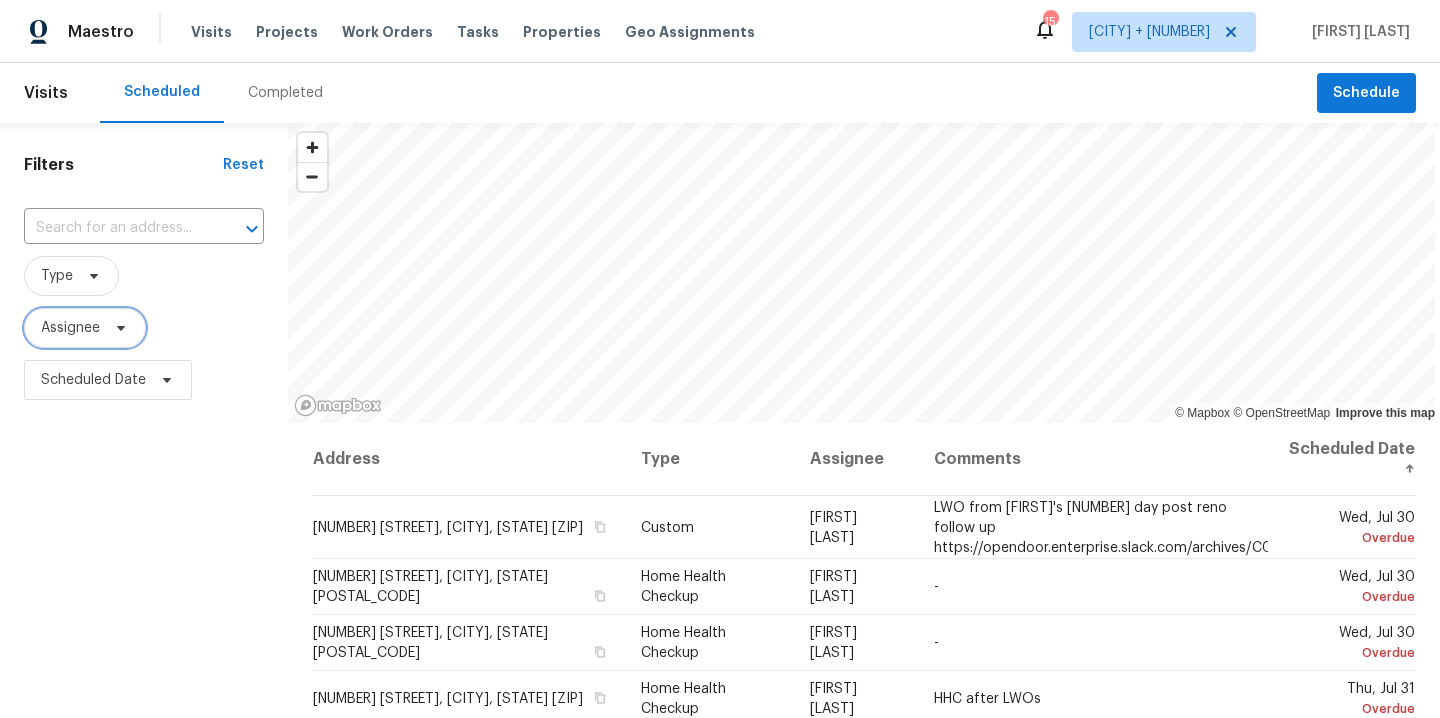 click on "Assignee" at bounding box center [85, 328] 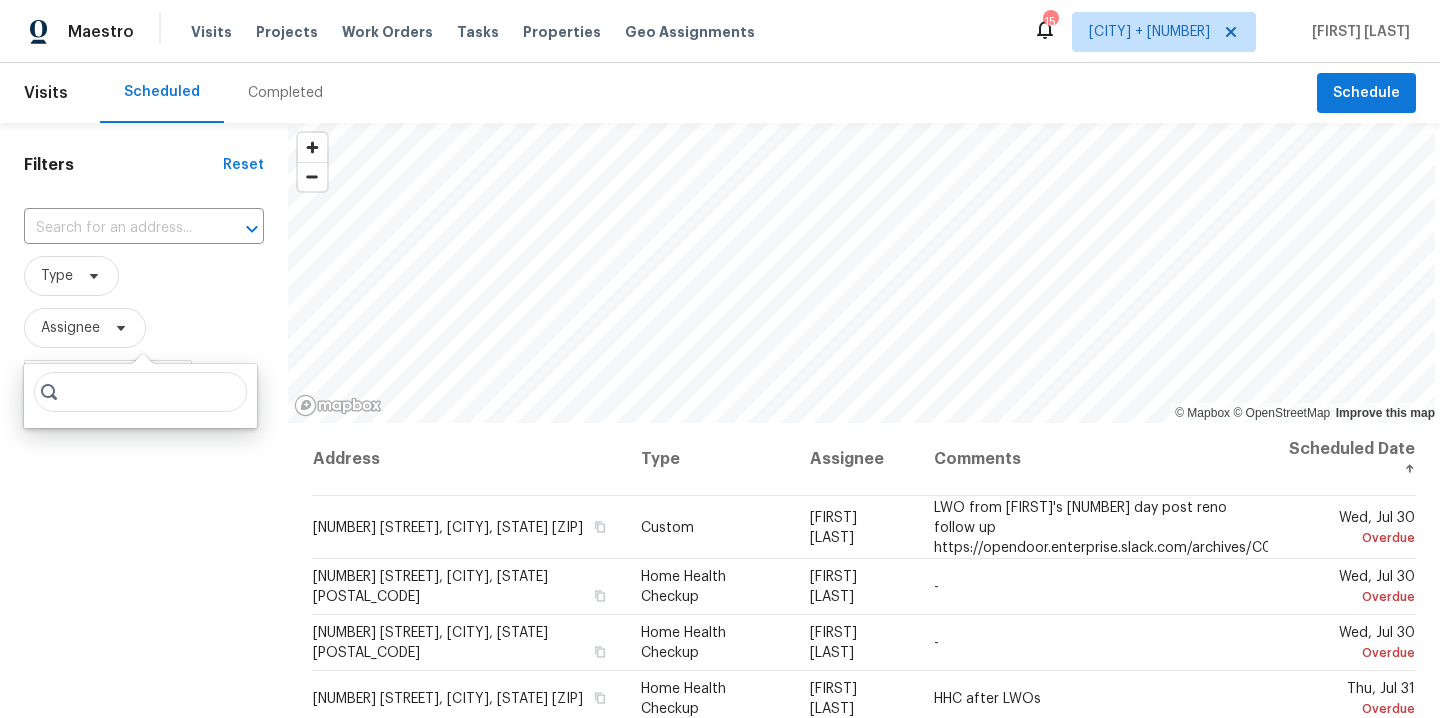 click on "Assignee" at bounding box center (144, 328) 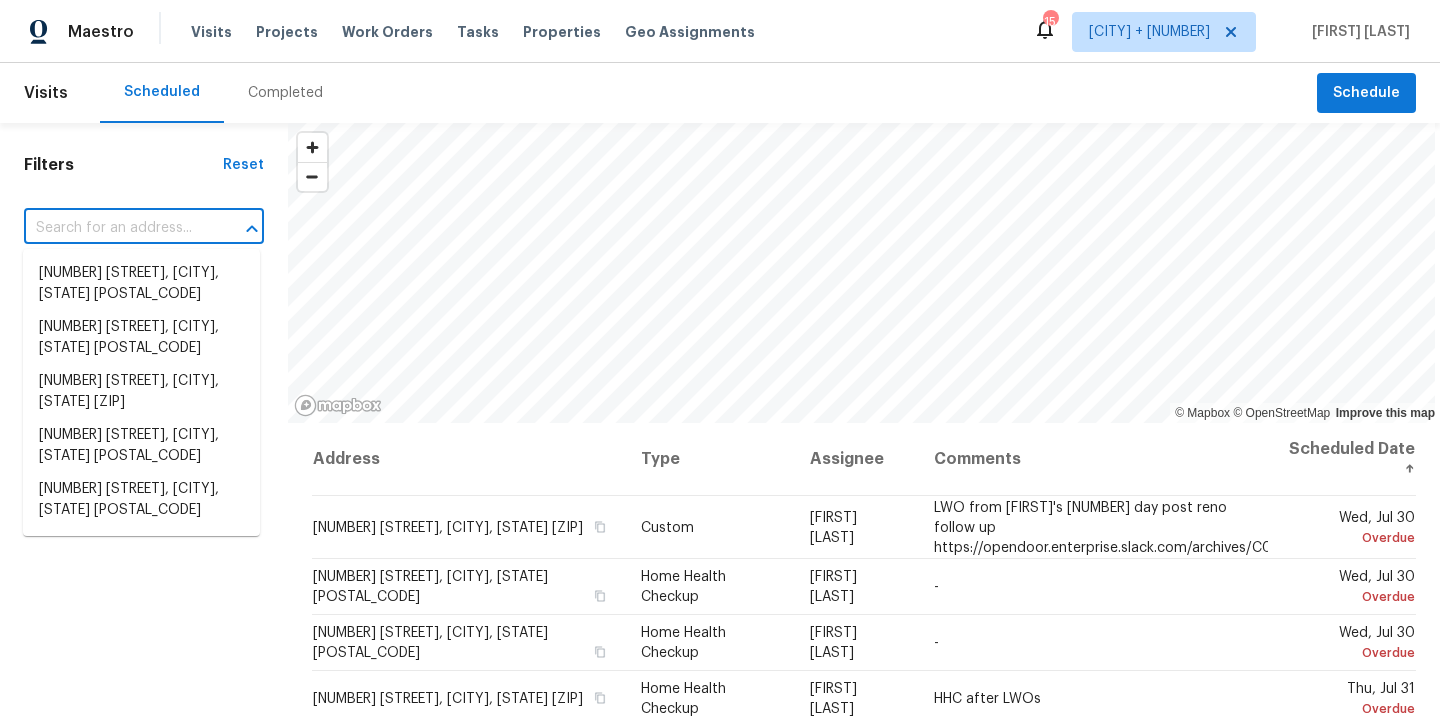click at bounding box center [116, 228] 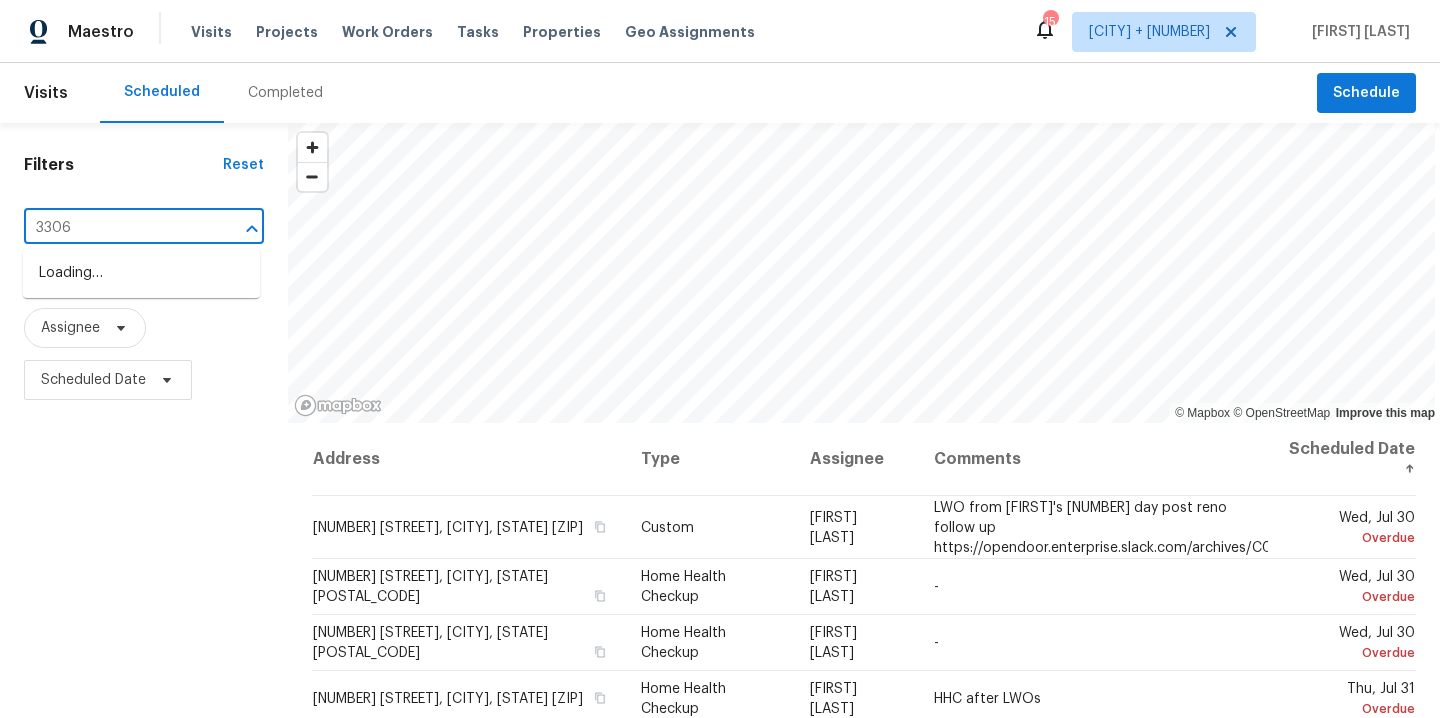 type on "3306 c" 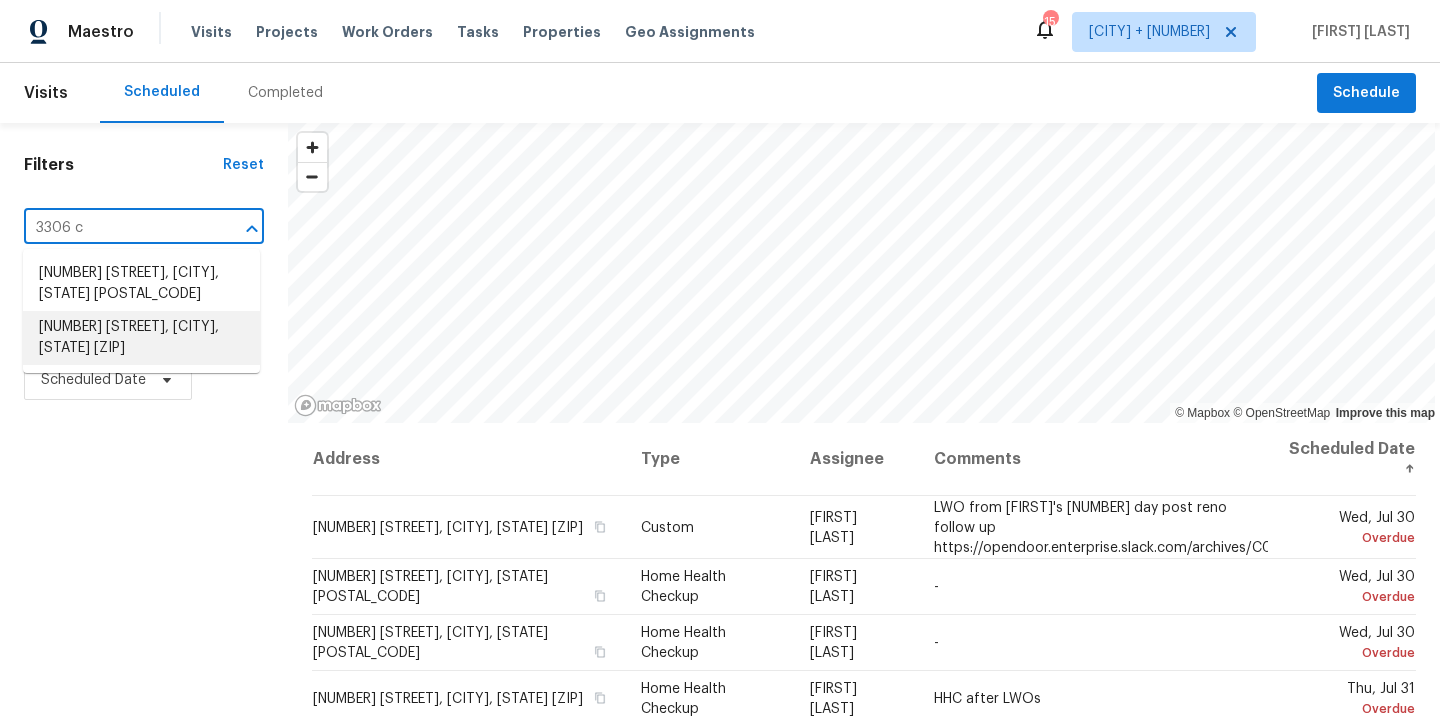 click on "[NUMBER] [STREET], [CITY], [STATE] [ZIP]" at bounding box center [141, 338] 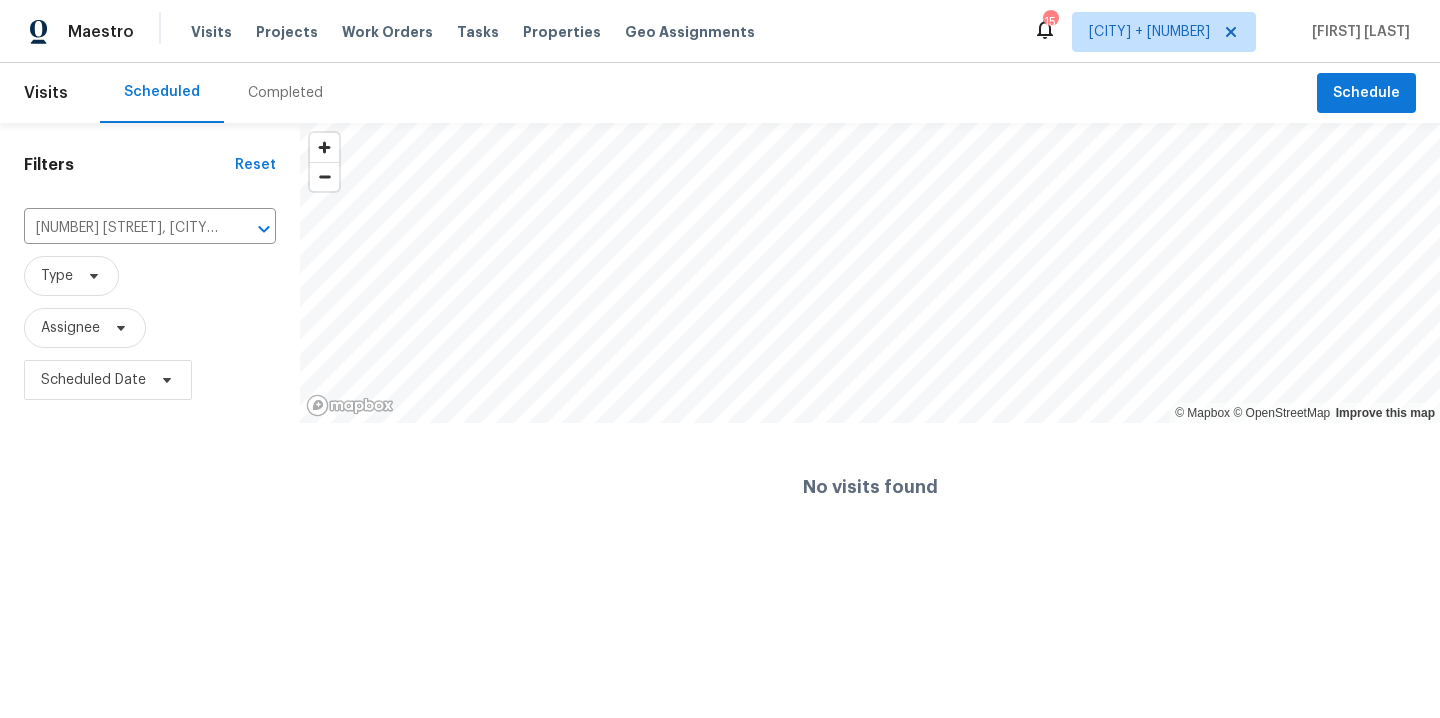 click on "Completed" at bounding box center (285, 93) 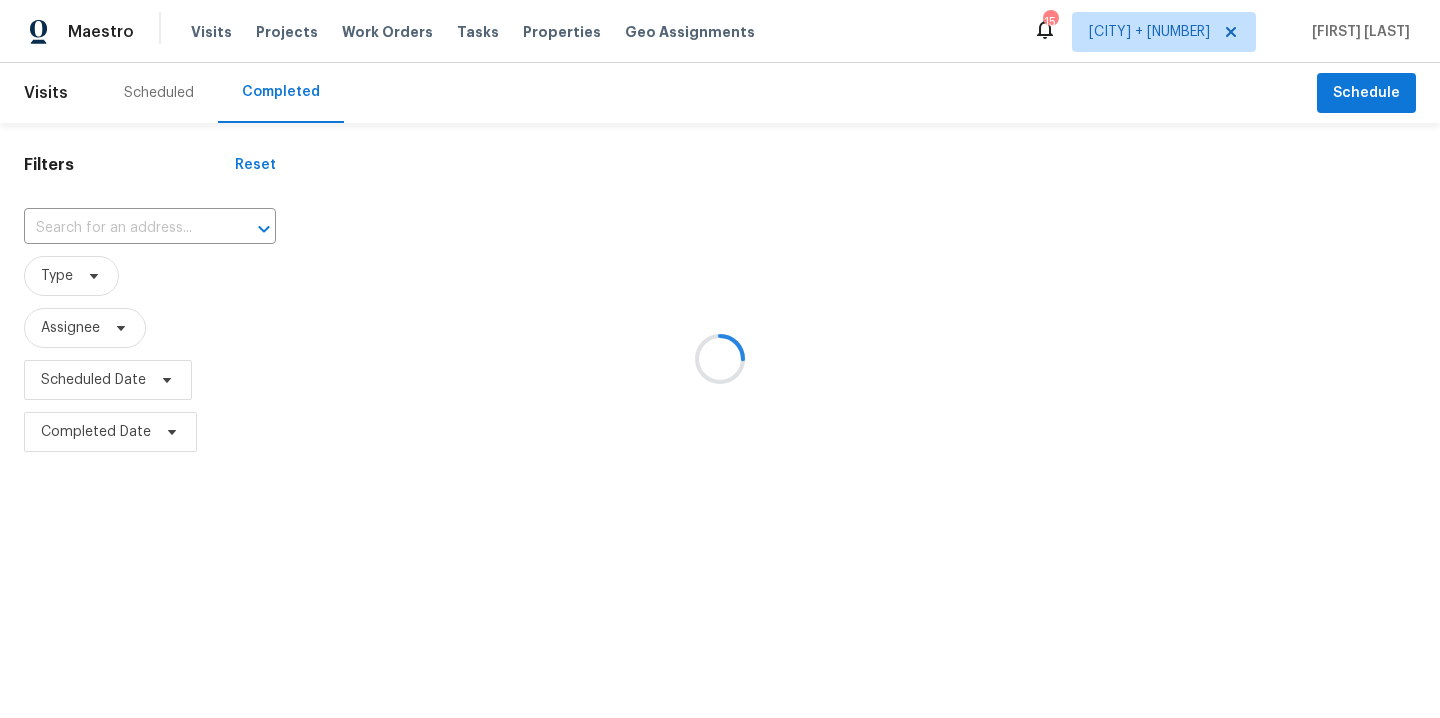 click at bounding box center (720, 359) 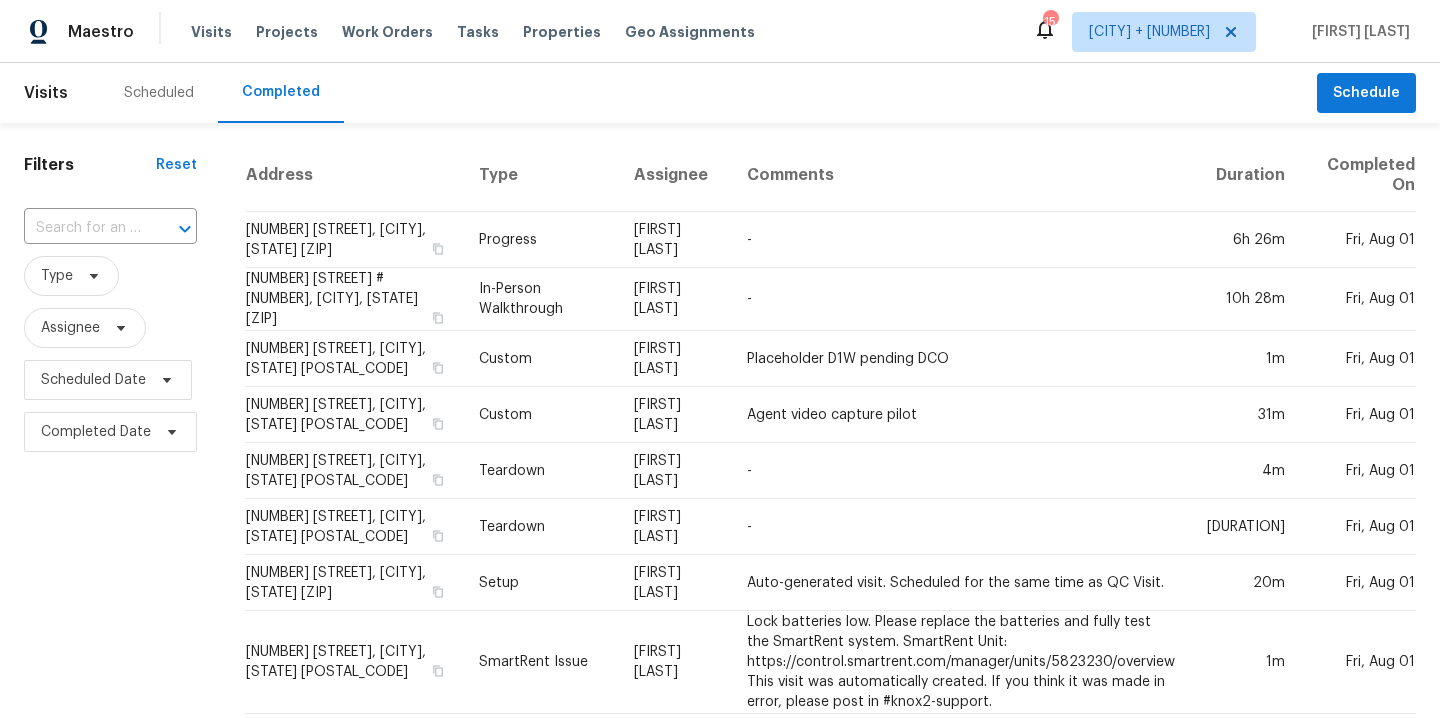 click at bounding box center [171, 229] 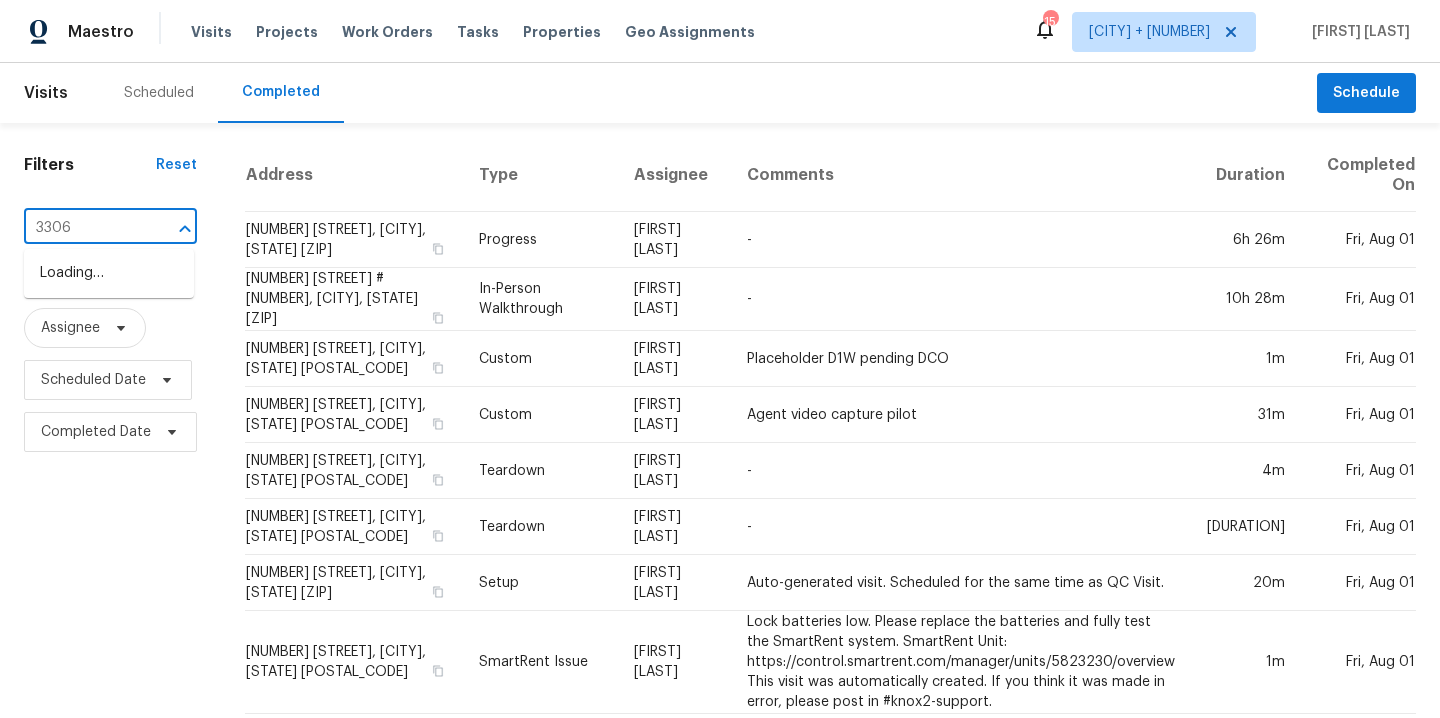 type on "3306 c" 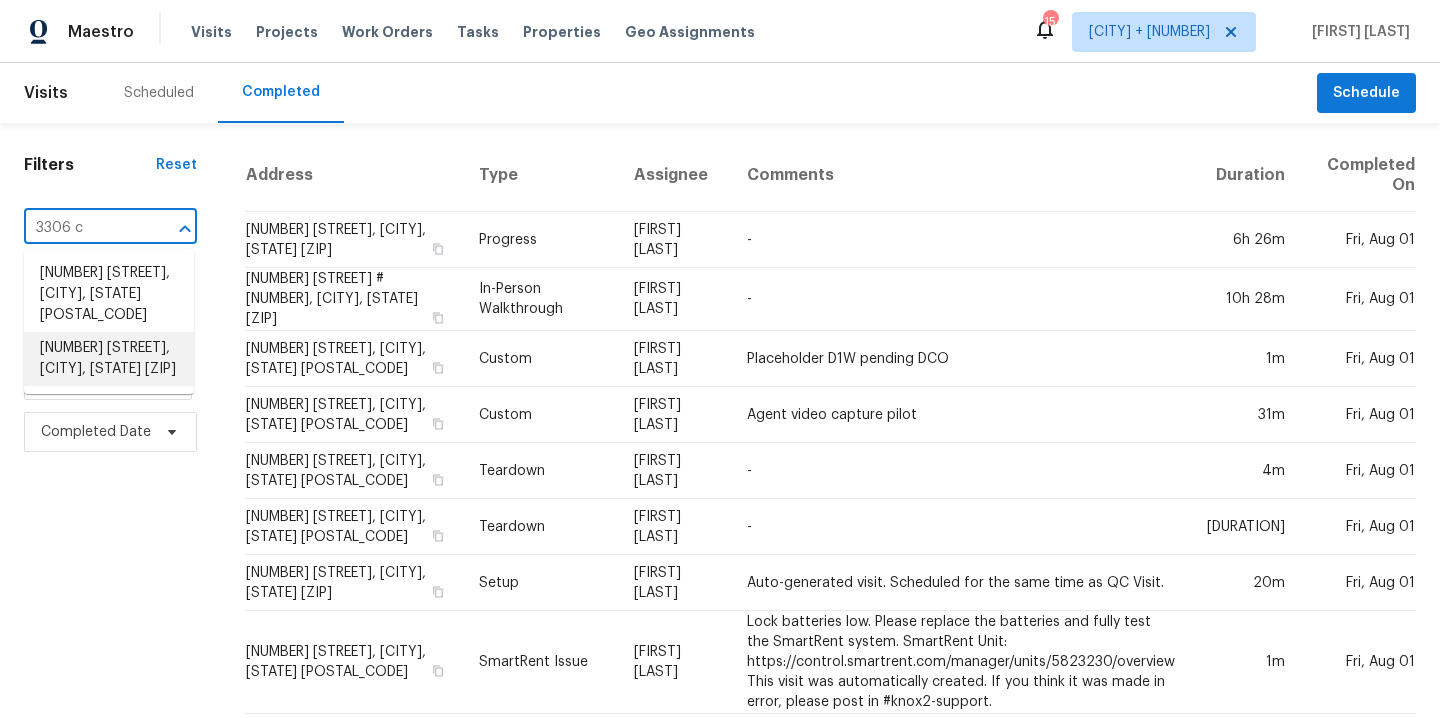 click on "[NUMBER] [STREET], [CITY], [STATE] [ZIP]" at bounding box center [109, 359] 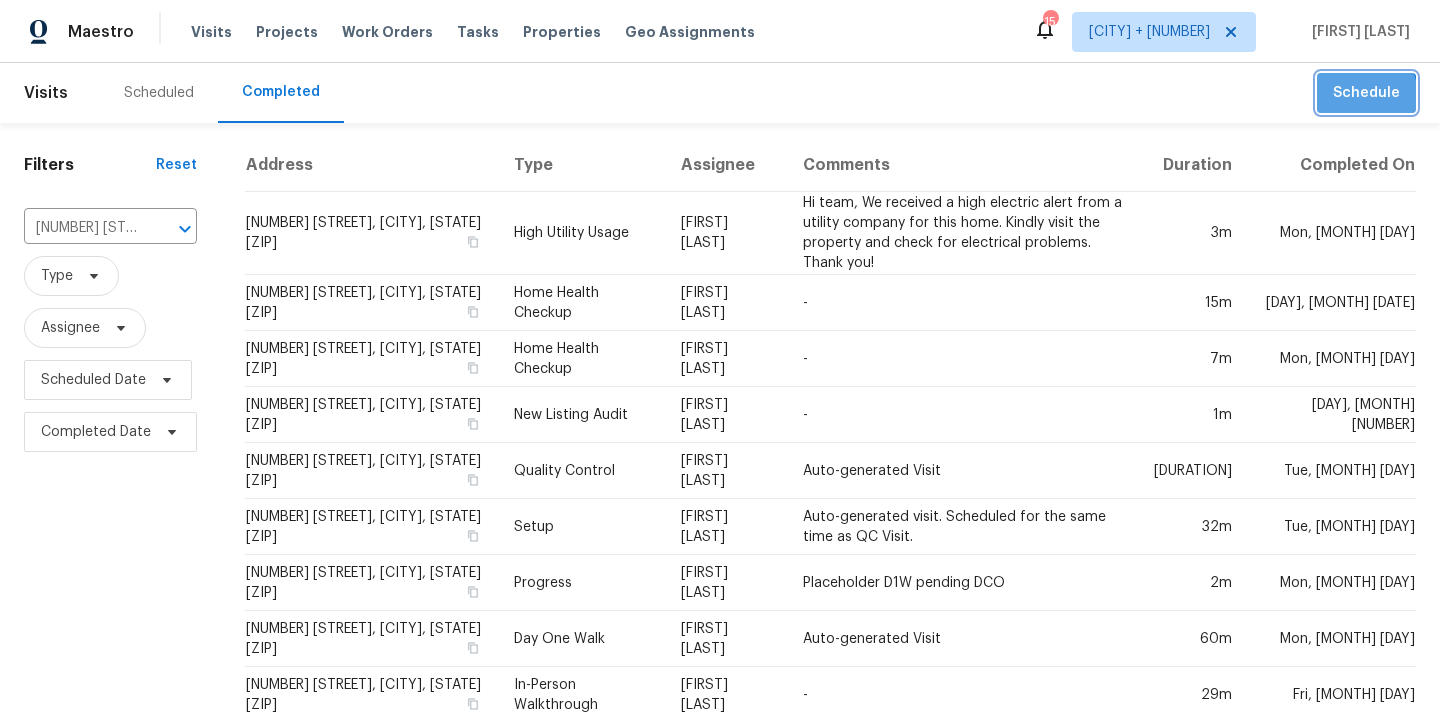 click on "Schedule" at bounding box center (1366, 93) 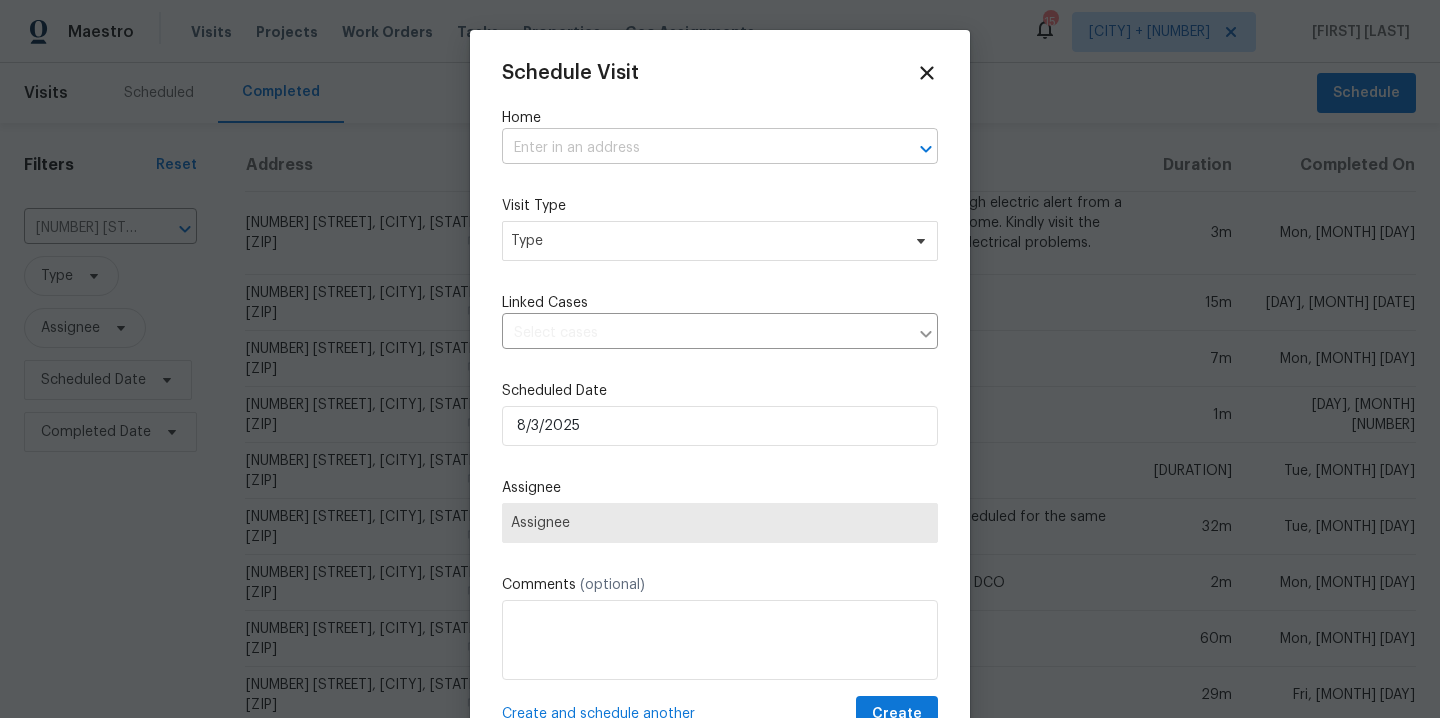 click at bounding box center [692, 148] 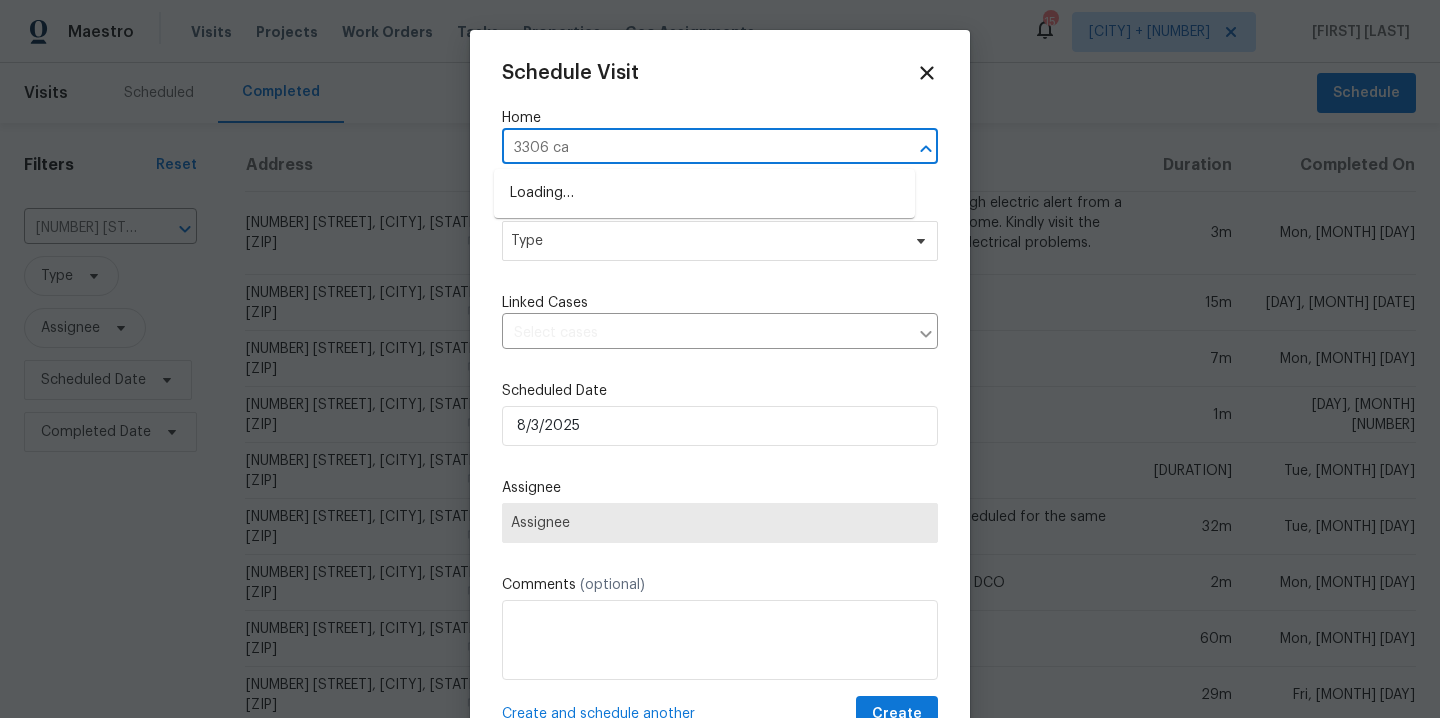 type on "3306 cac" 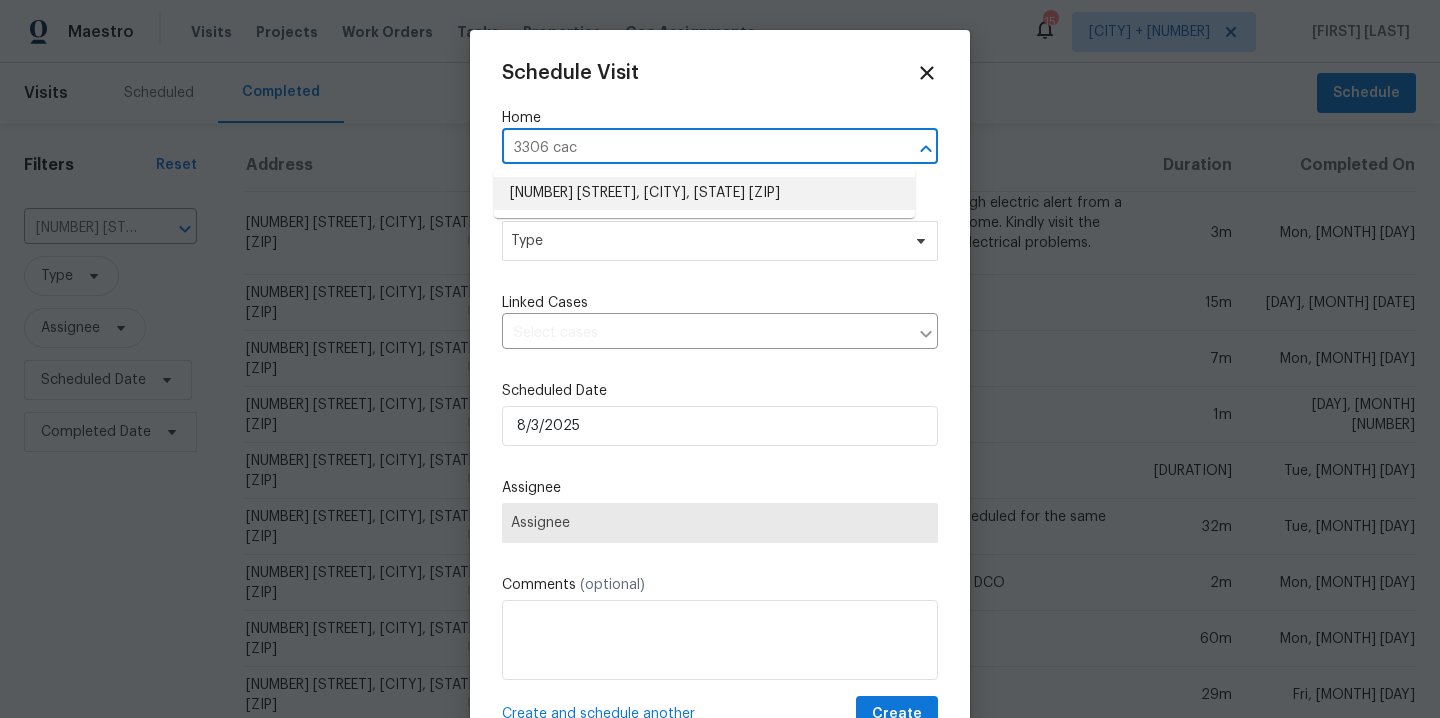 click on "[NUMBER] [STREET], [CITY], [STATE] [ZIP]" at bounding box center (704, 193) 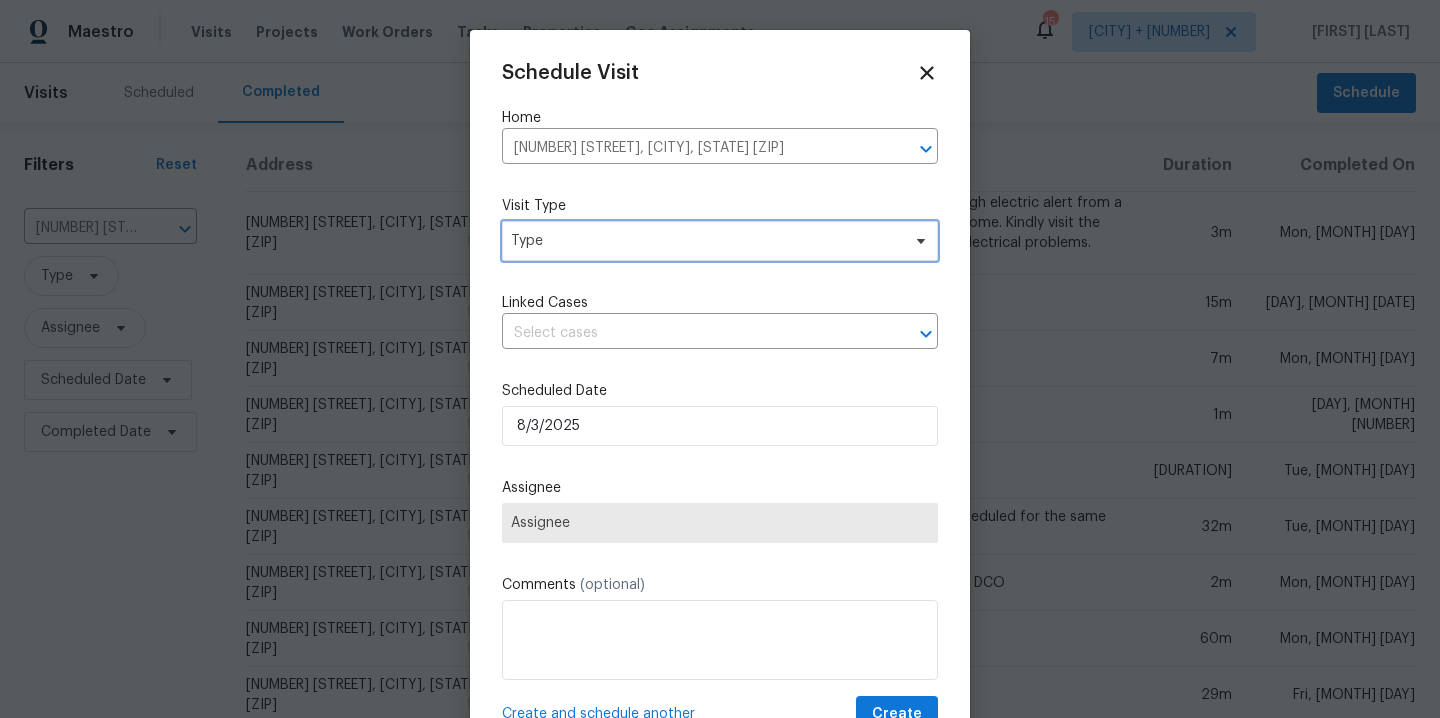 click on "Type" at bounding box center [705, 241] 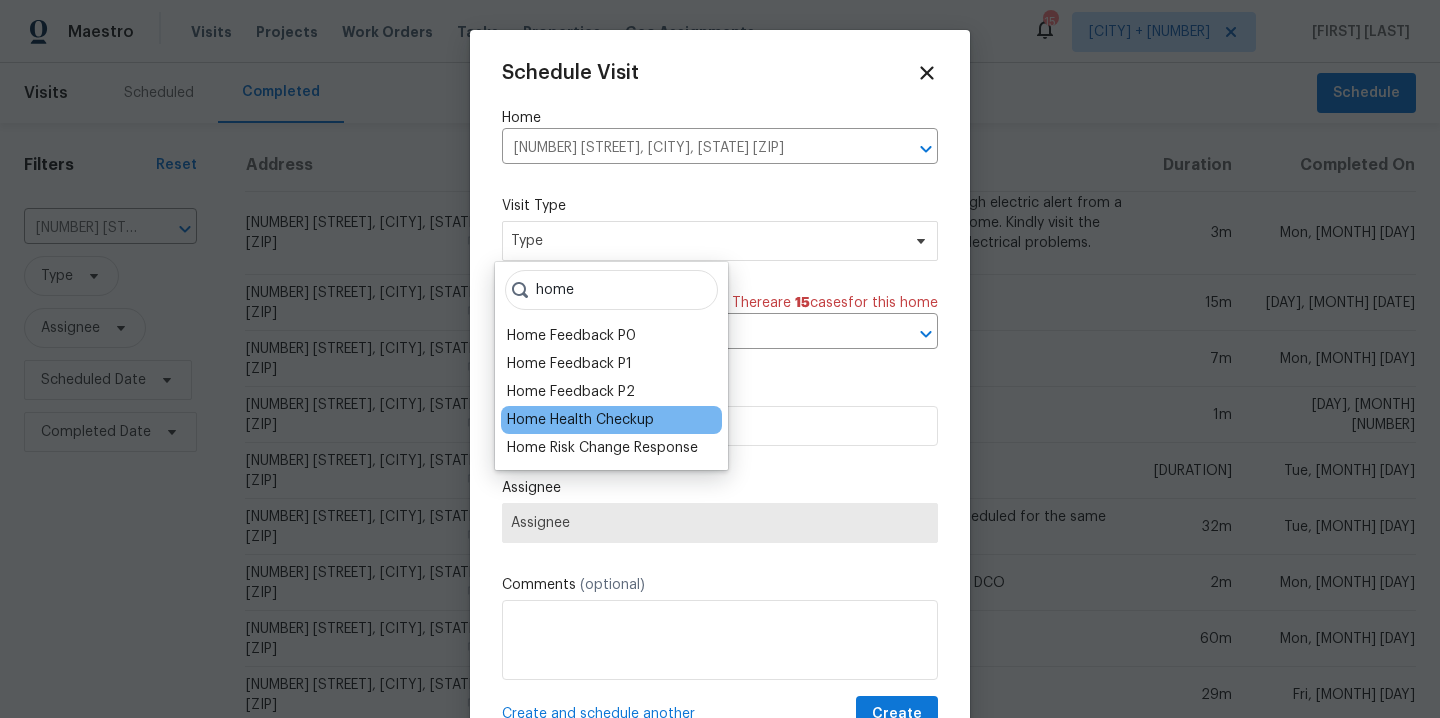 type on "home" 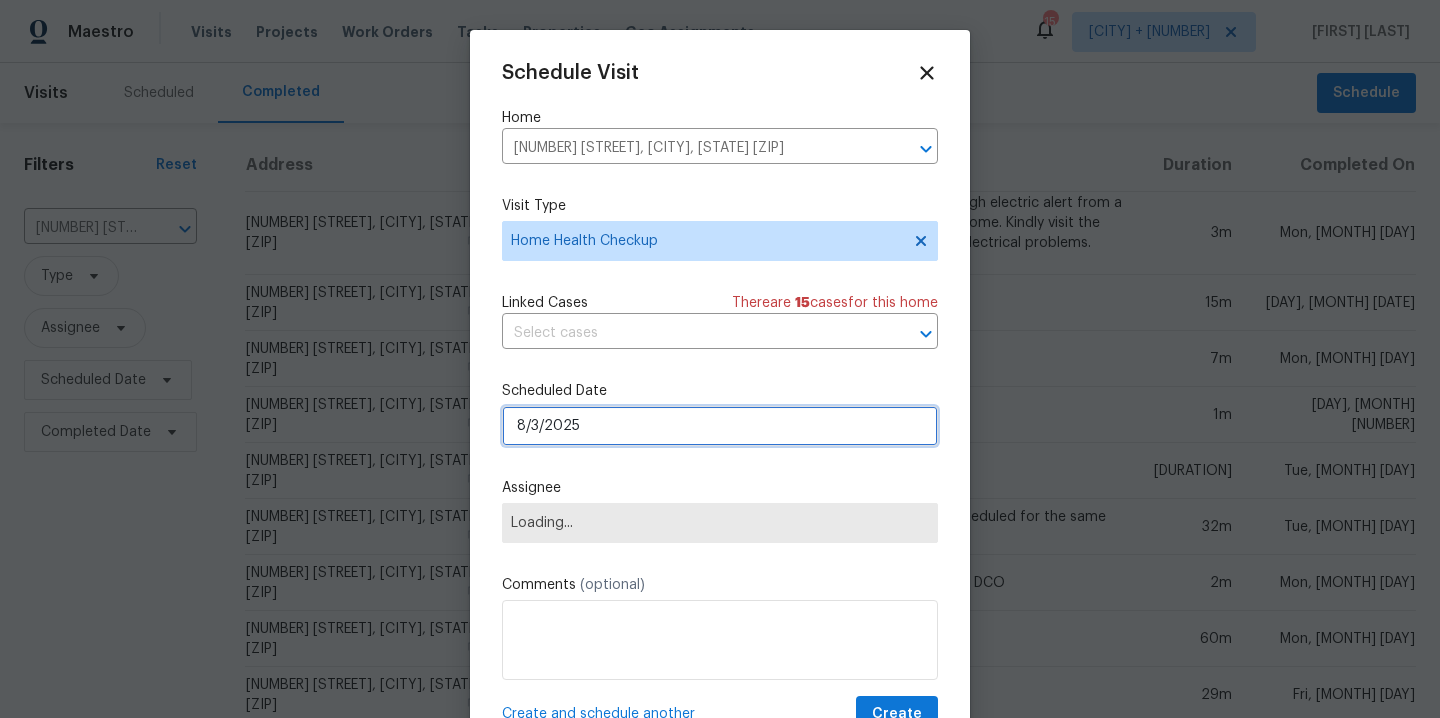 click on "8/3/2025" at bounding box center [720, 426] 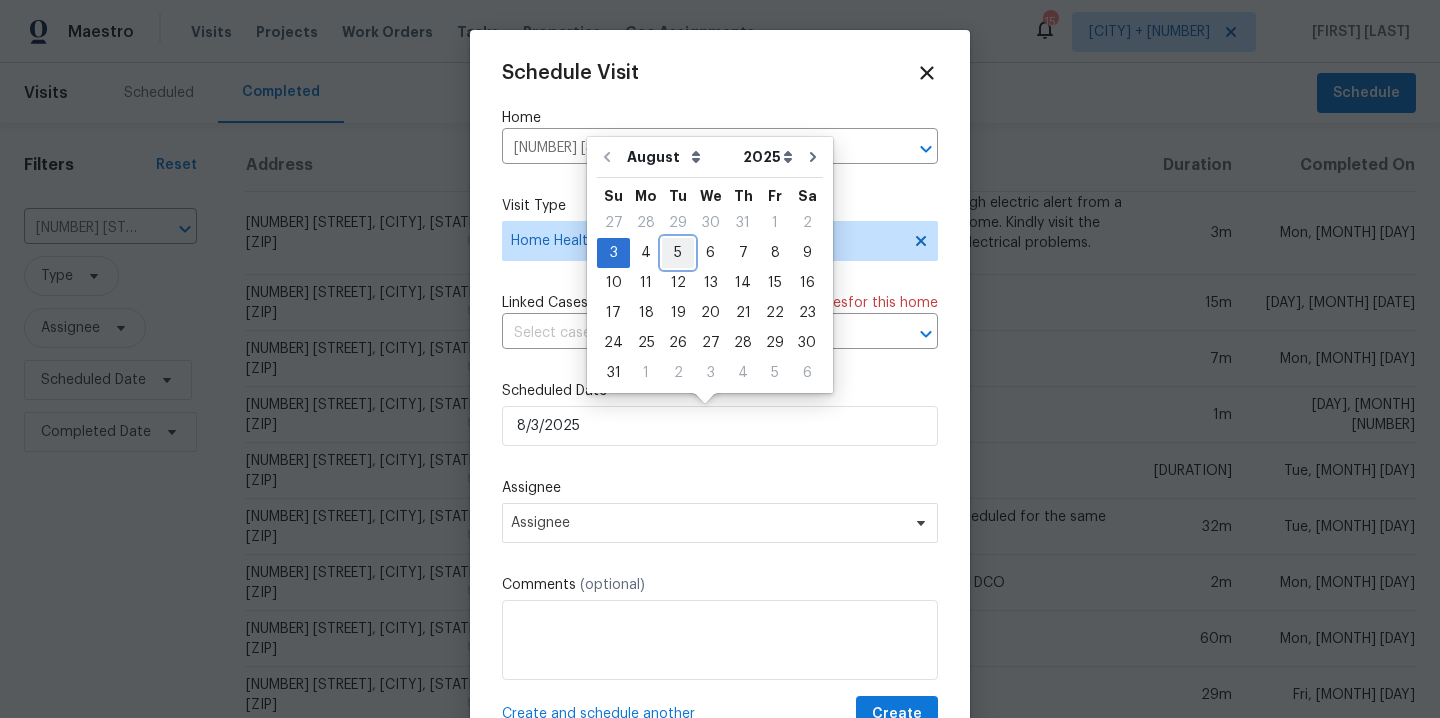 click on "5" at bounding box center (678, 253) 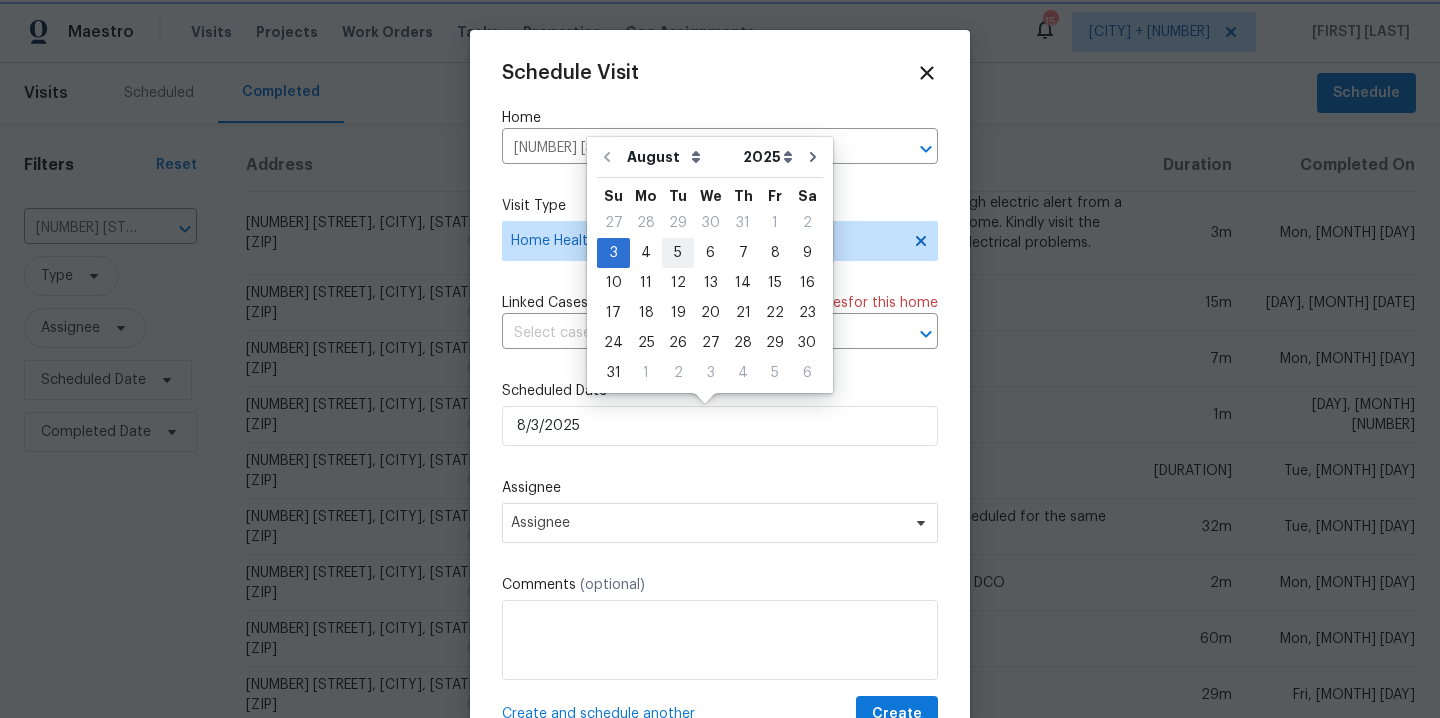 type on "8/5/2025" 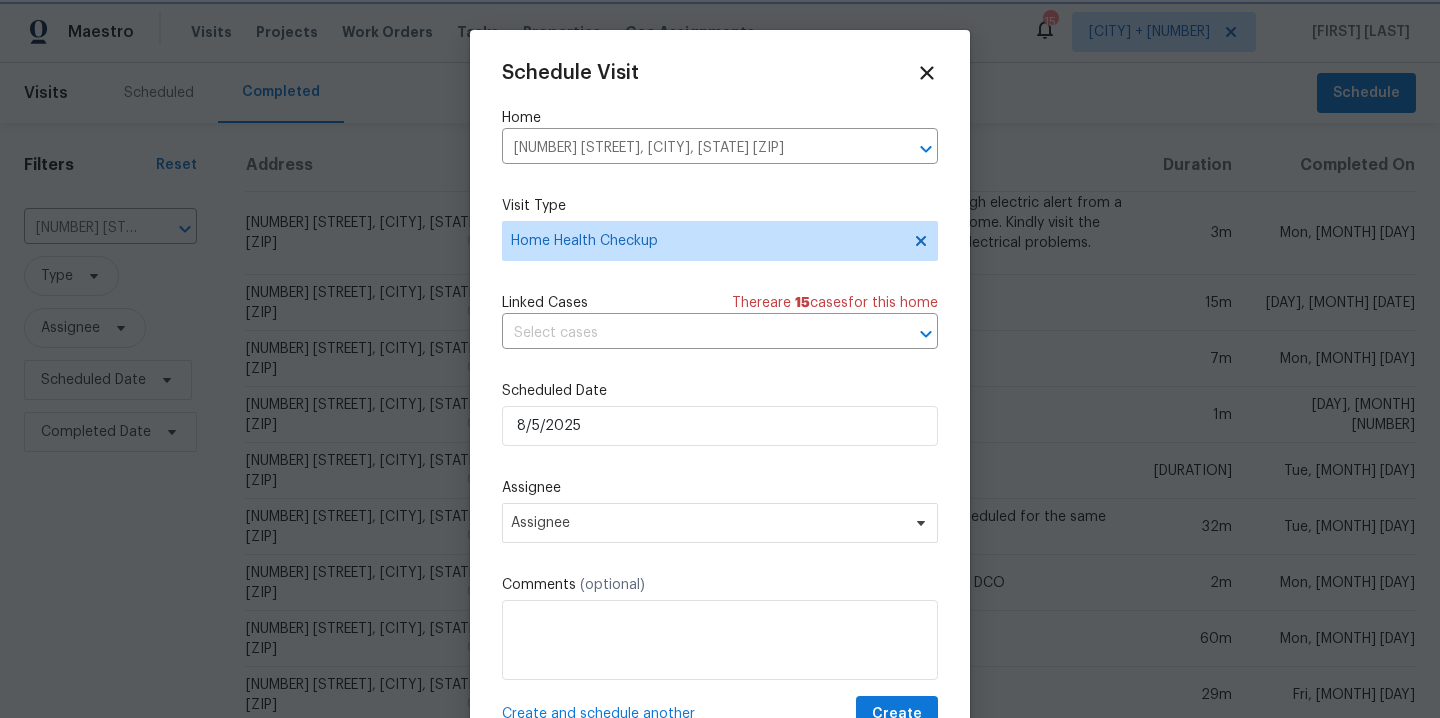 scroll, scrollTop: 36, scrollLeft: 0, axis: vertical 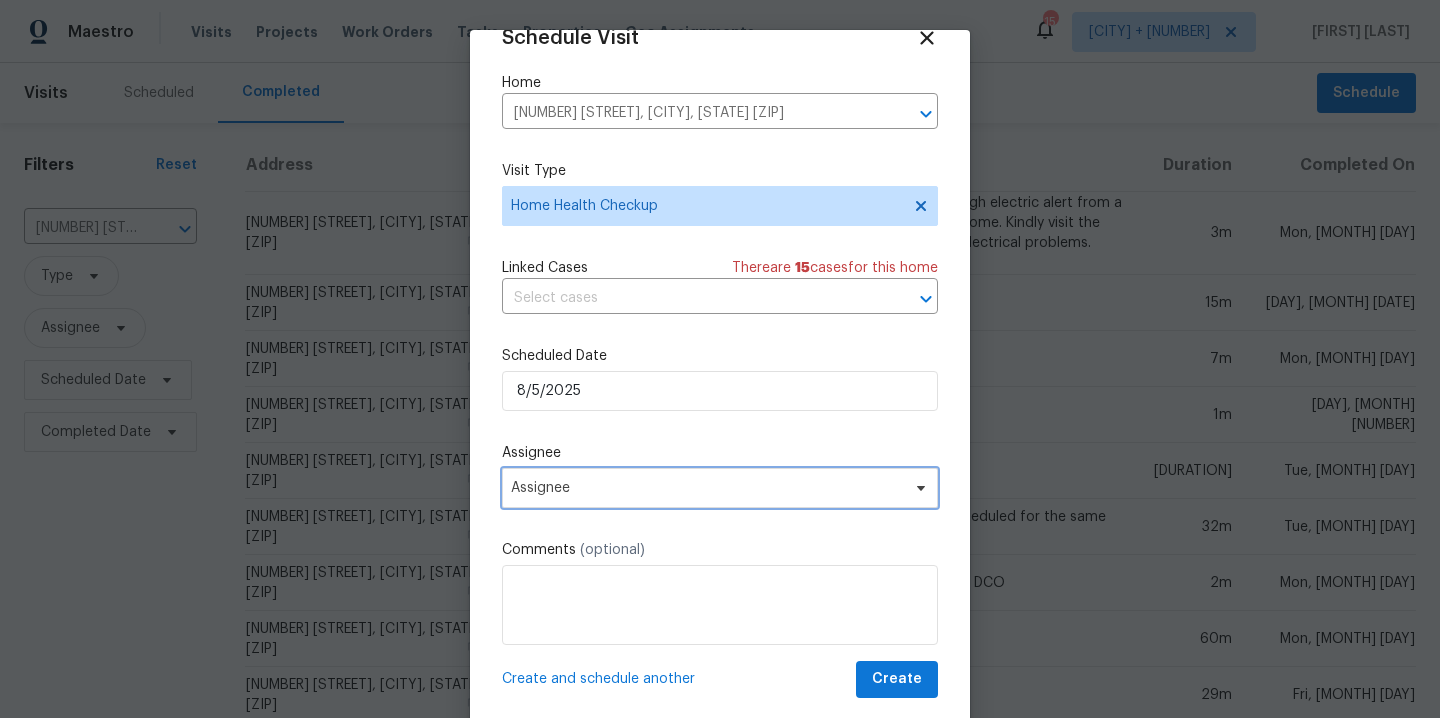 click on "Assignee" at bounding box center (707, 488) 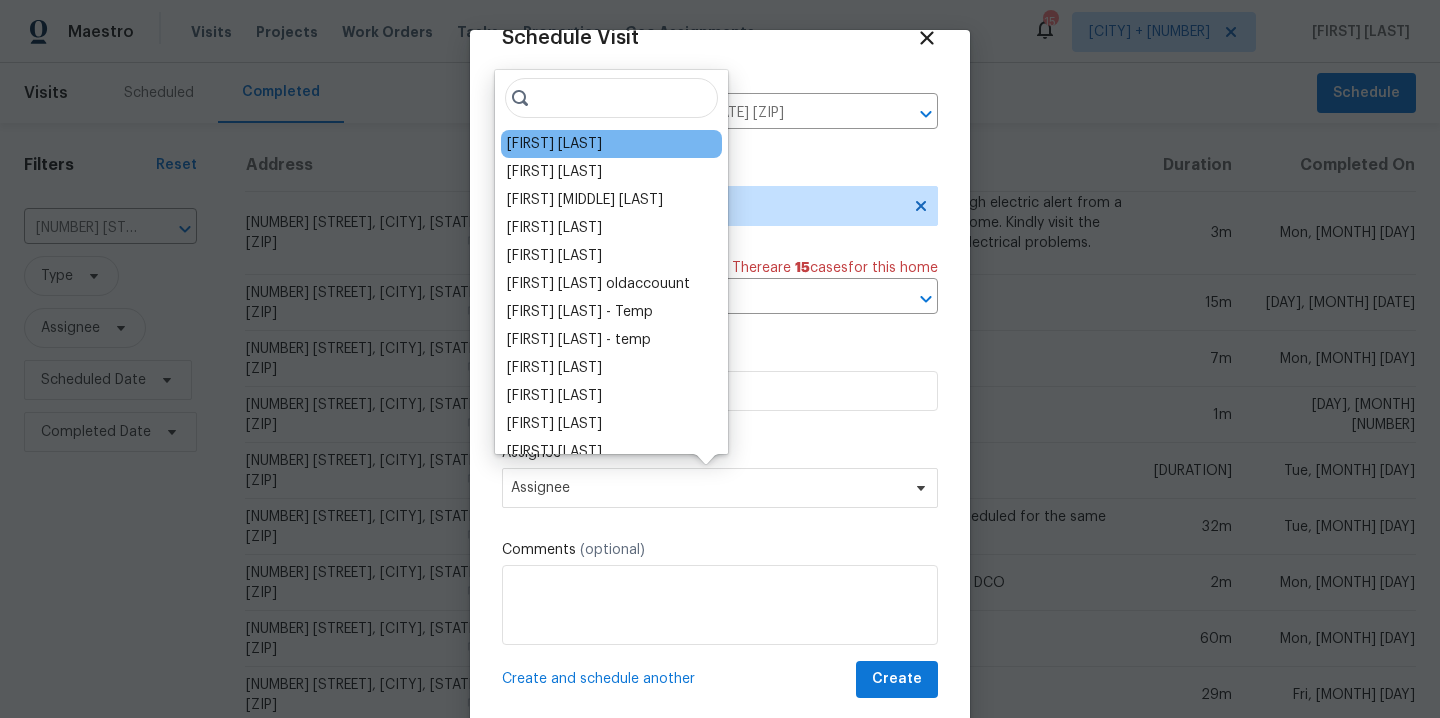click on "[FIRST] [LAST]" at bounding box center [554, 144] 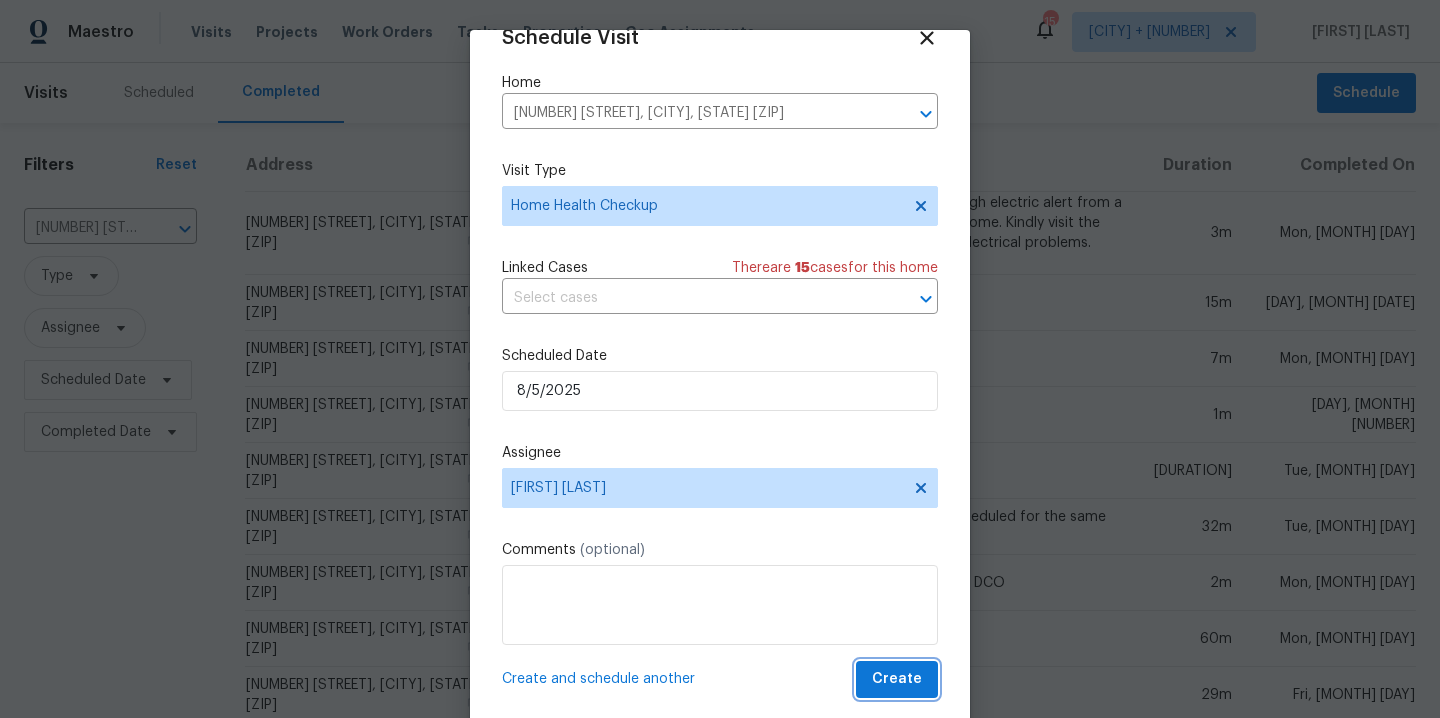click on "Create" at bounding box center (897, 679) 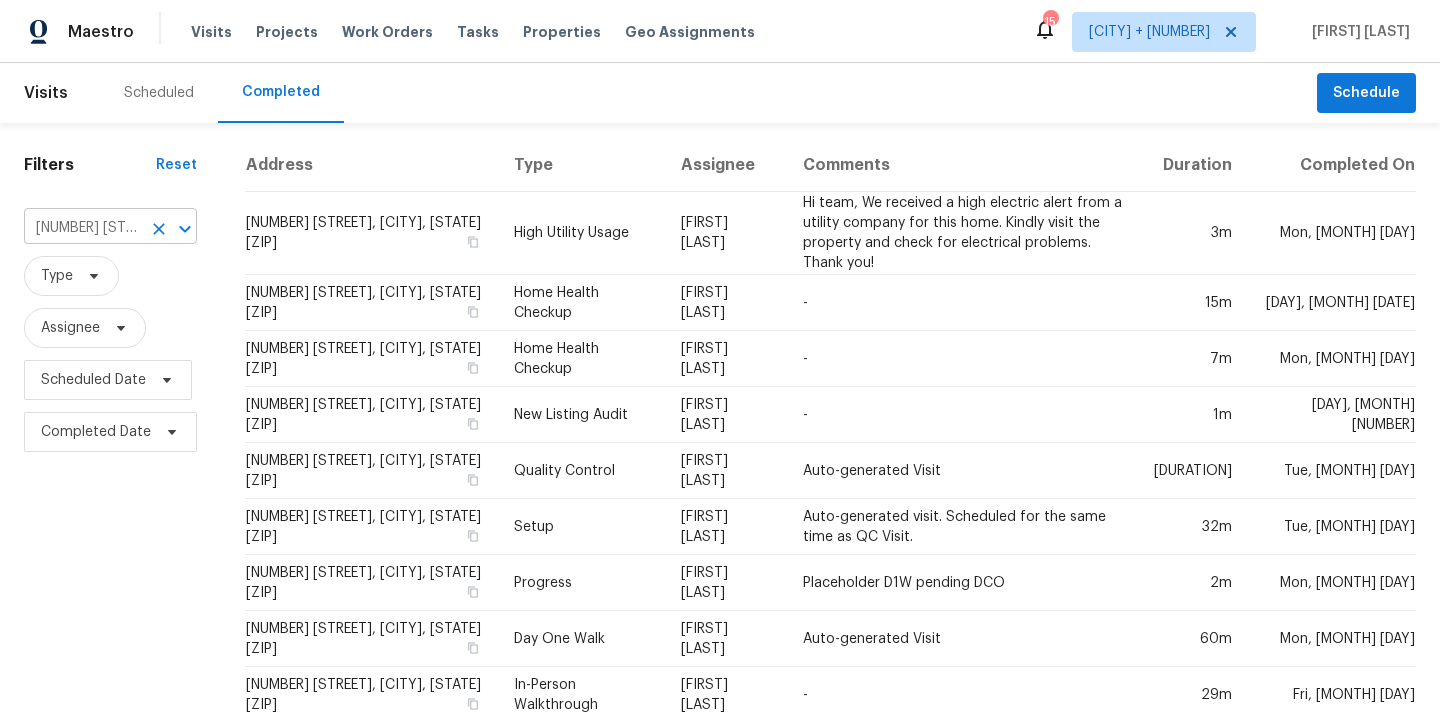 click on "[NUMBER] [STREET], [CITY], [STATE] [ZIP]" at bounding box center (82, 228) 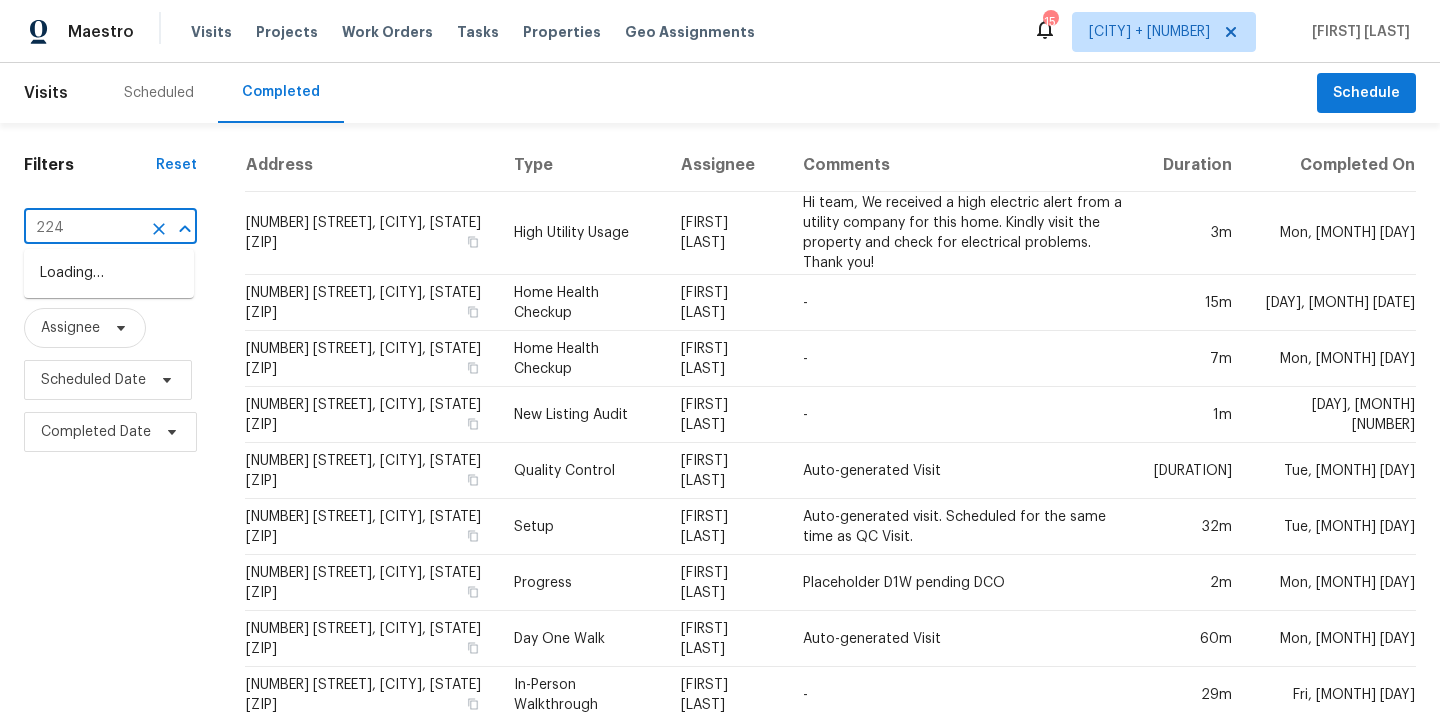 type on "[NUMBER] [STREET_INITIAL]" 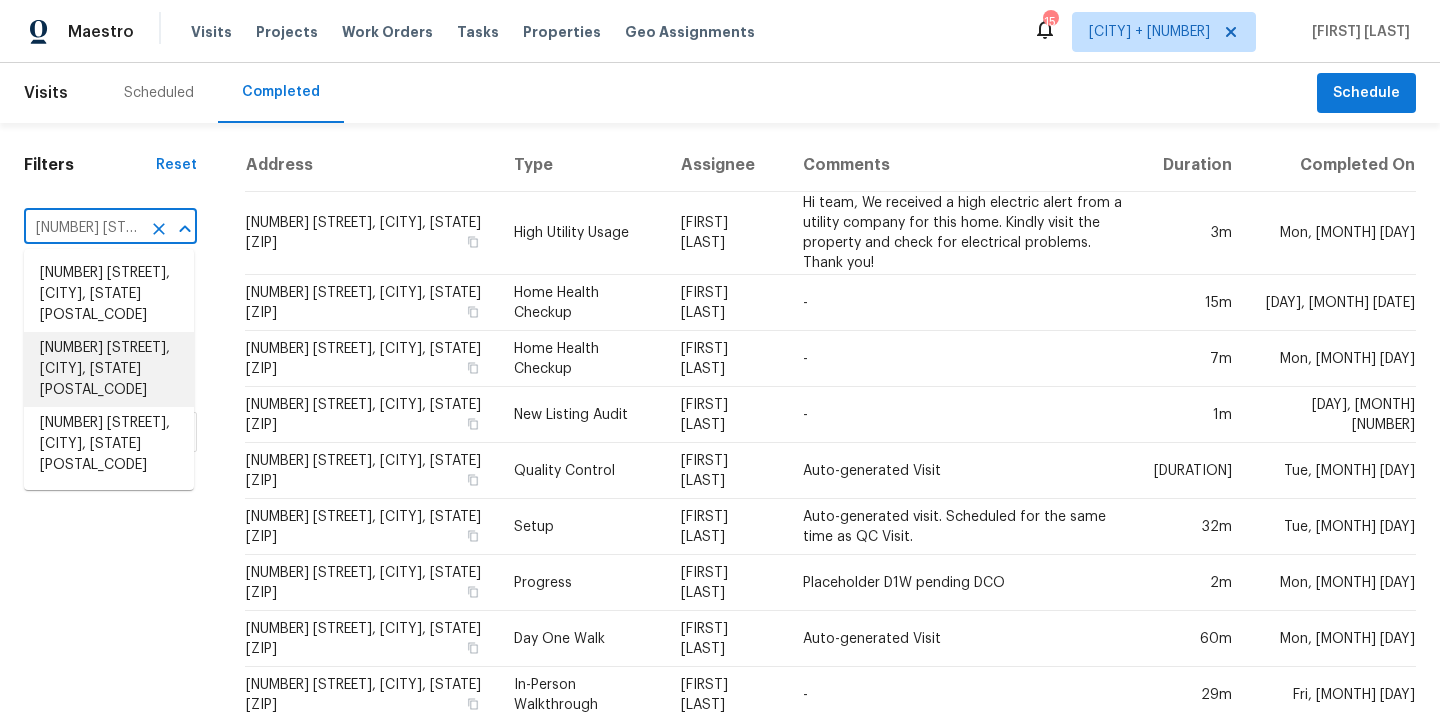 click on "[NUMBER] [STREET], [CITY], [STATE] [POSTAL_CODE]" at bounding box center [109, 369] 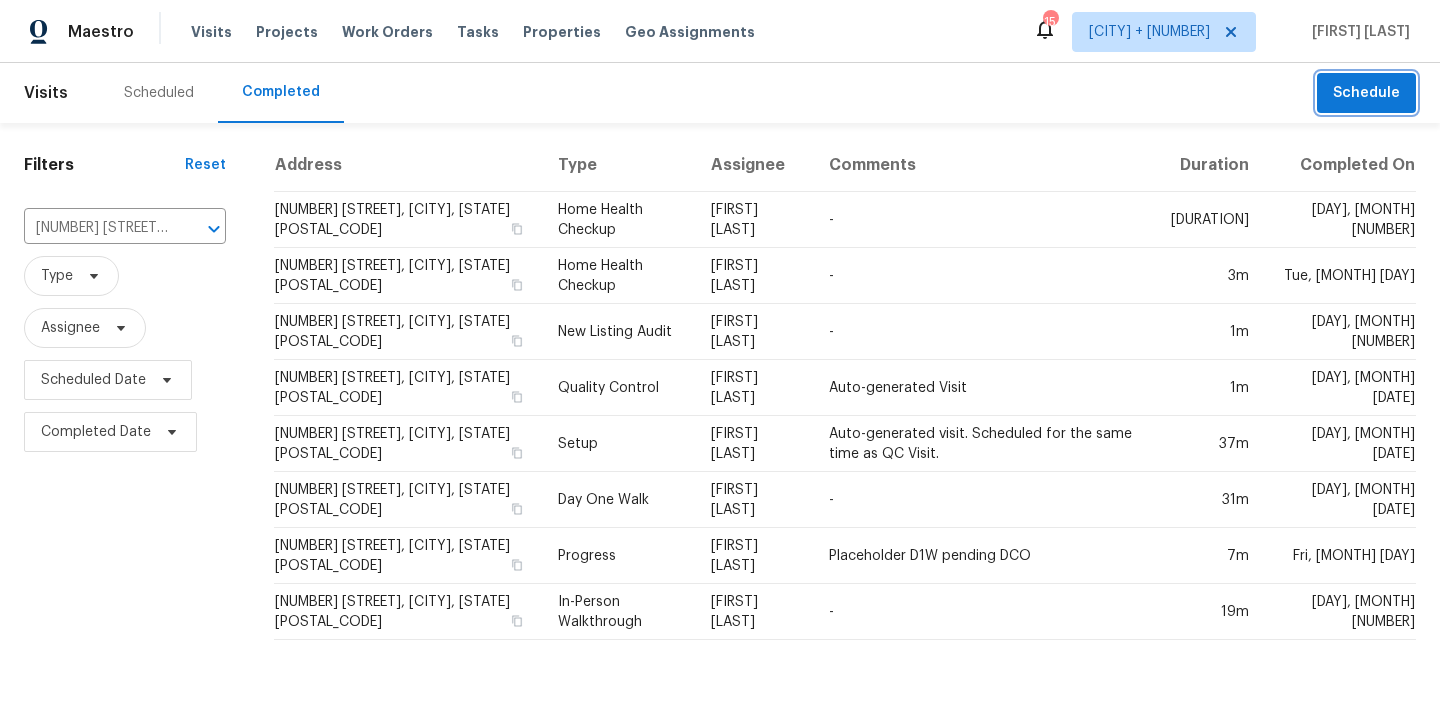 click on "Schedule" at bounding box center (1366, 93) 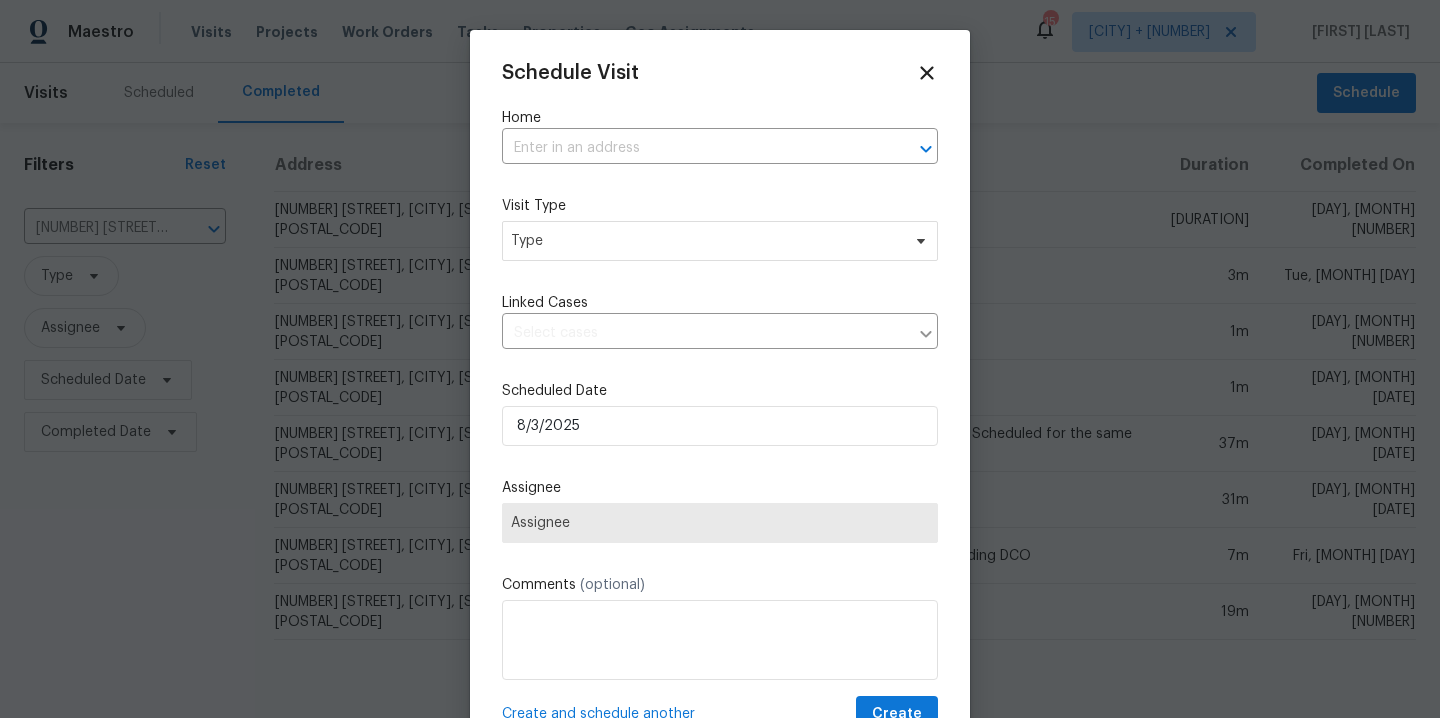 click on "Home" at bounding box center [720, 118] 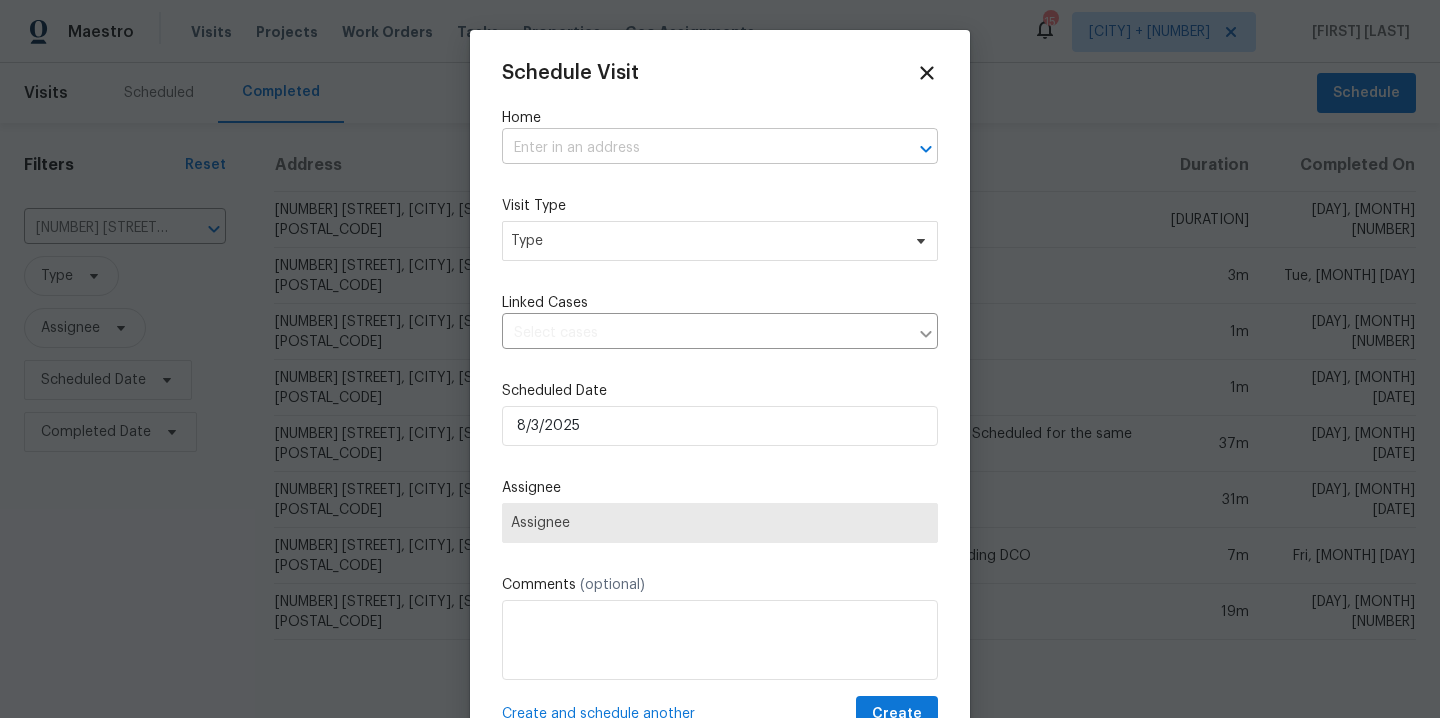 click on "Home   ​" at bounding box center (720, 136) 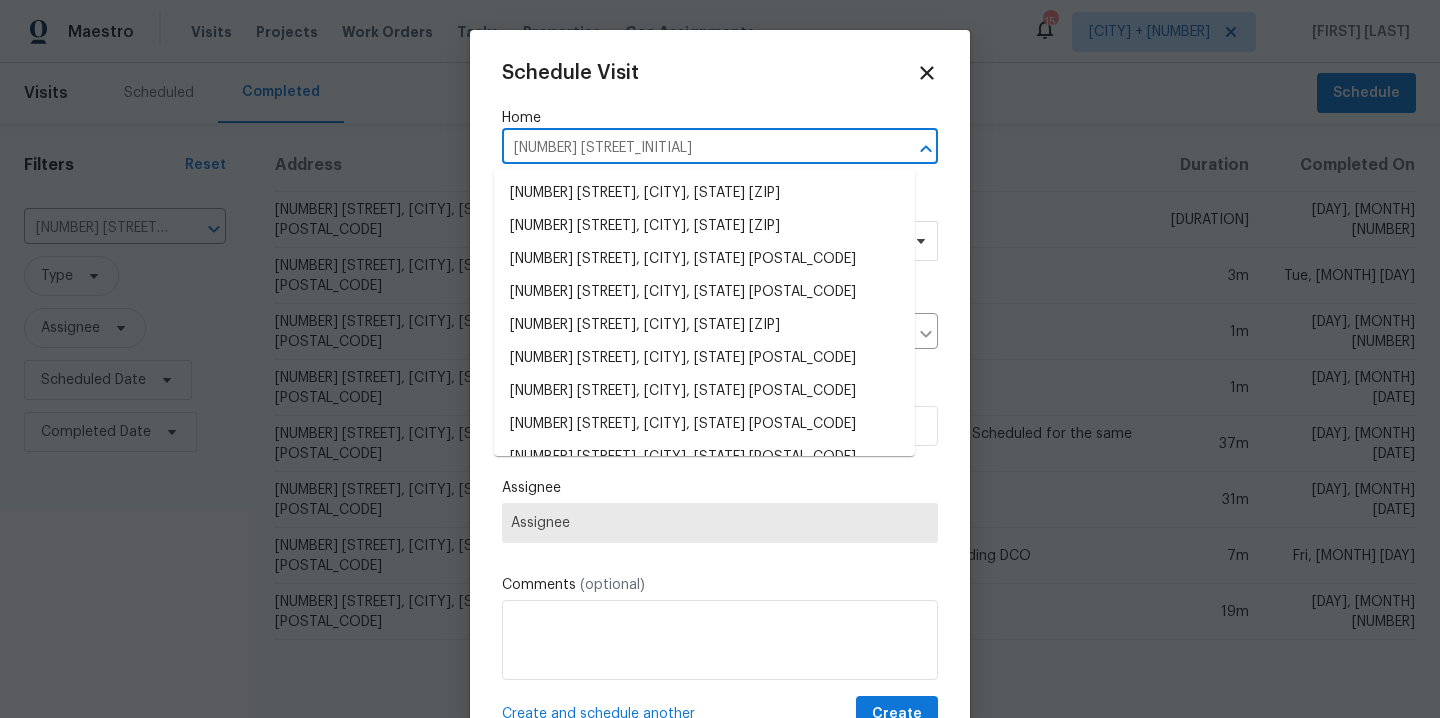 type on "[NUMBER] [STREET_INITIAL]" 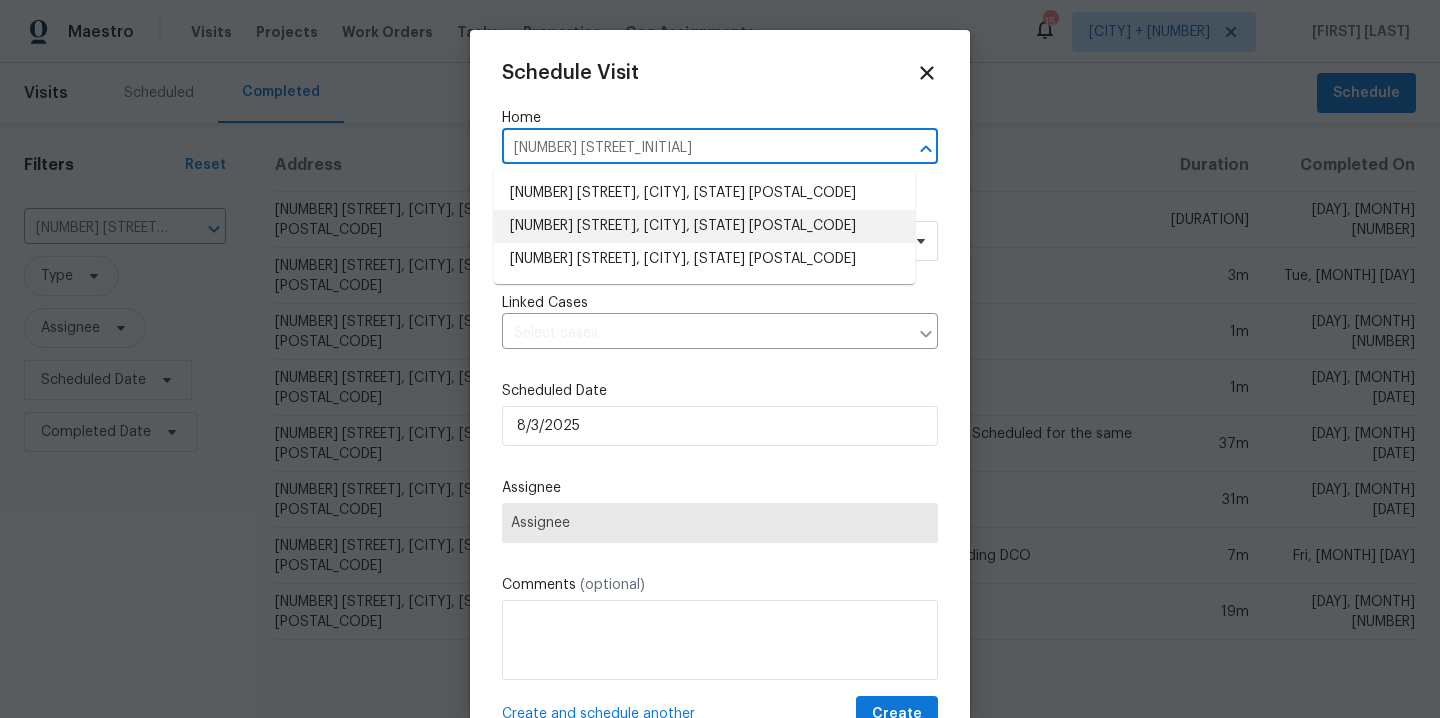 click on "[NUMBER] [STREET], [CITY], [STATE] [POSTAL_CODE]" at bounding box center [704, 226] 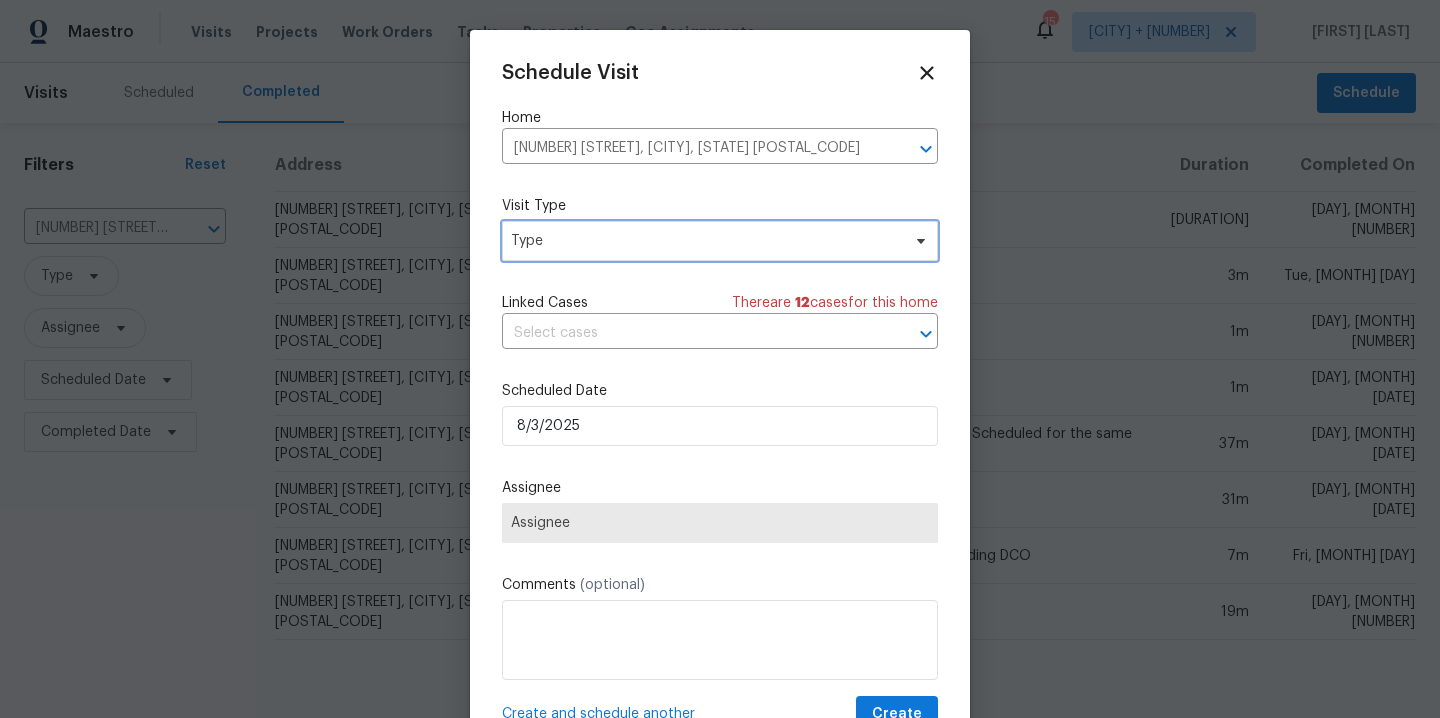 click on "Type" at bounding box center [705, 241] 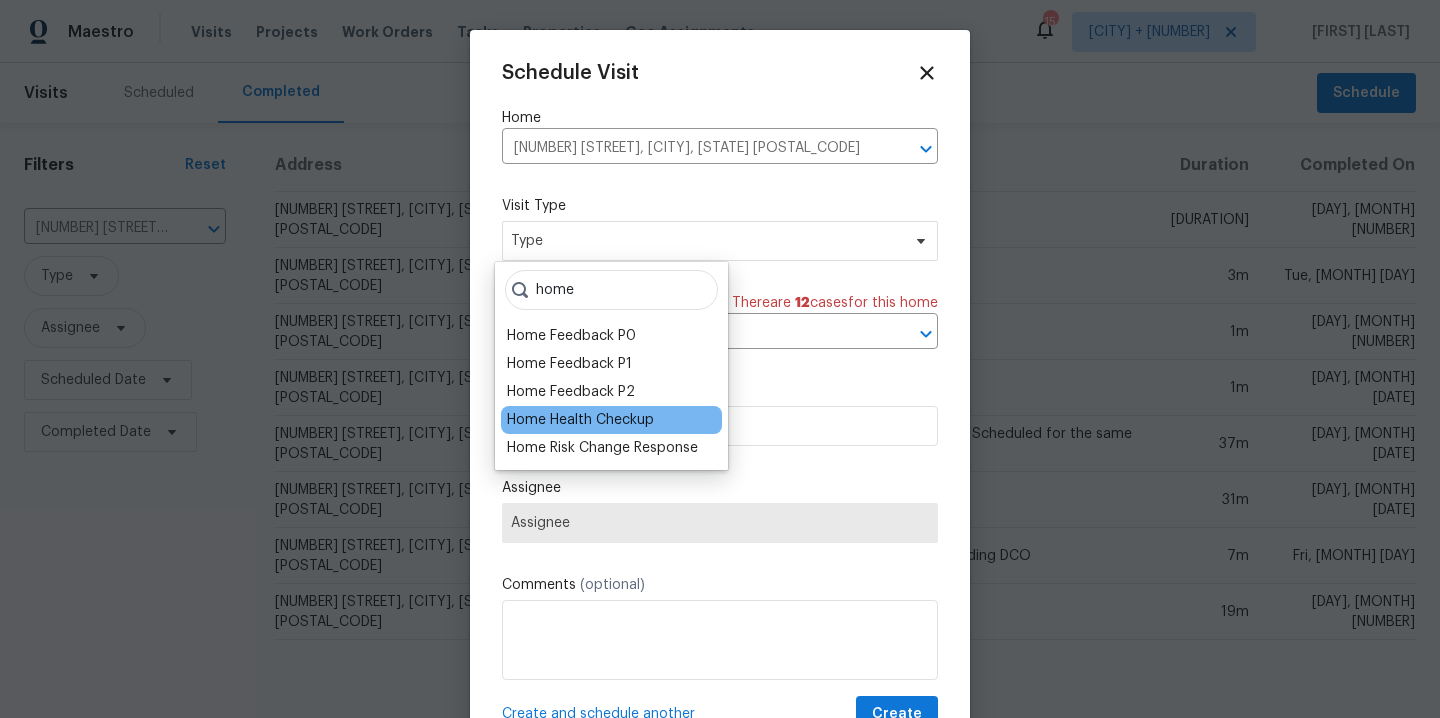 type on "home" 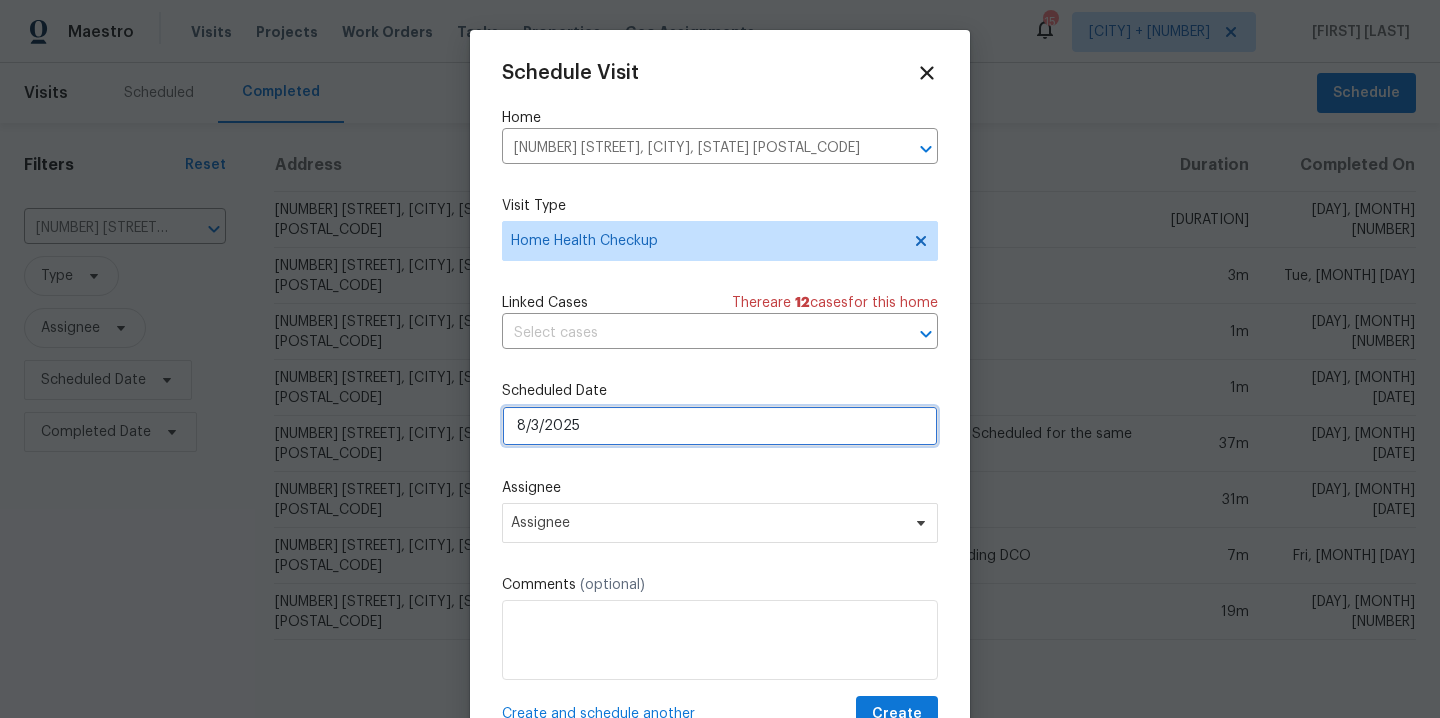 click on "8/3/2025" at bounding box center [720, 426] 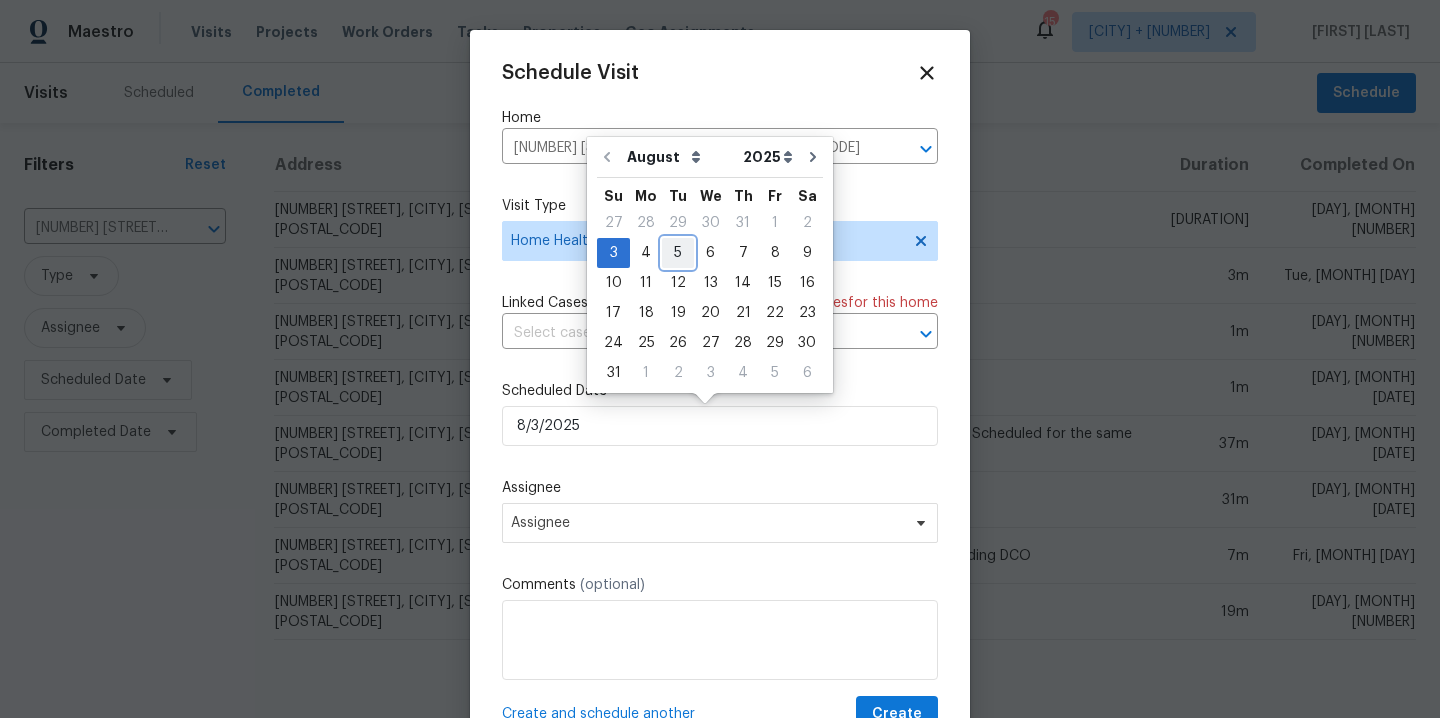 click on "5" at bounding box center (678, 253) 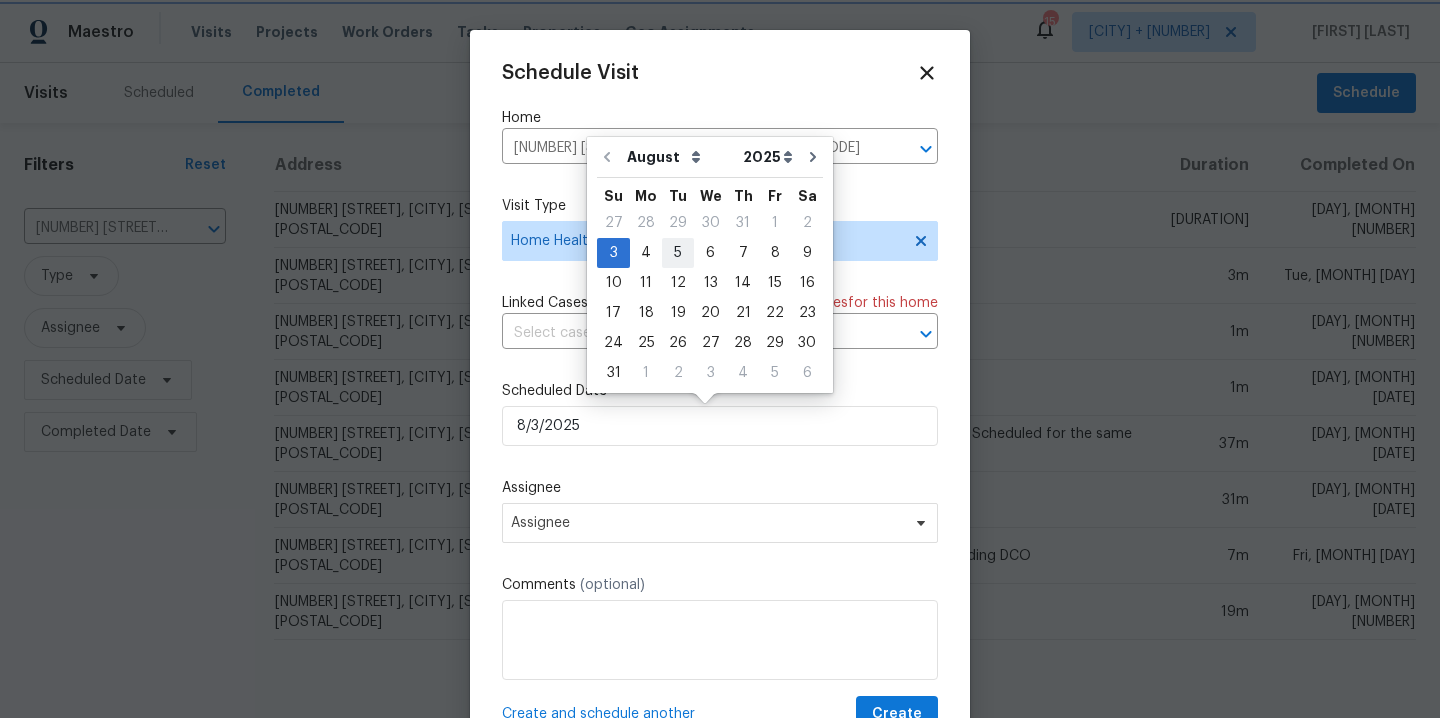 type on "8/5/2025" 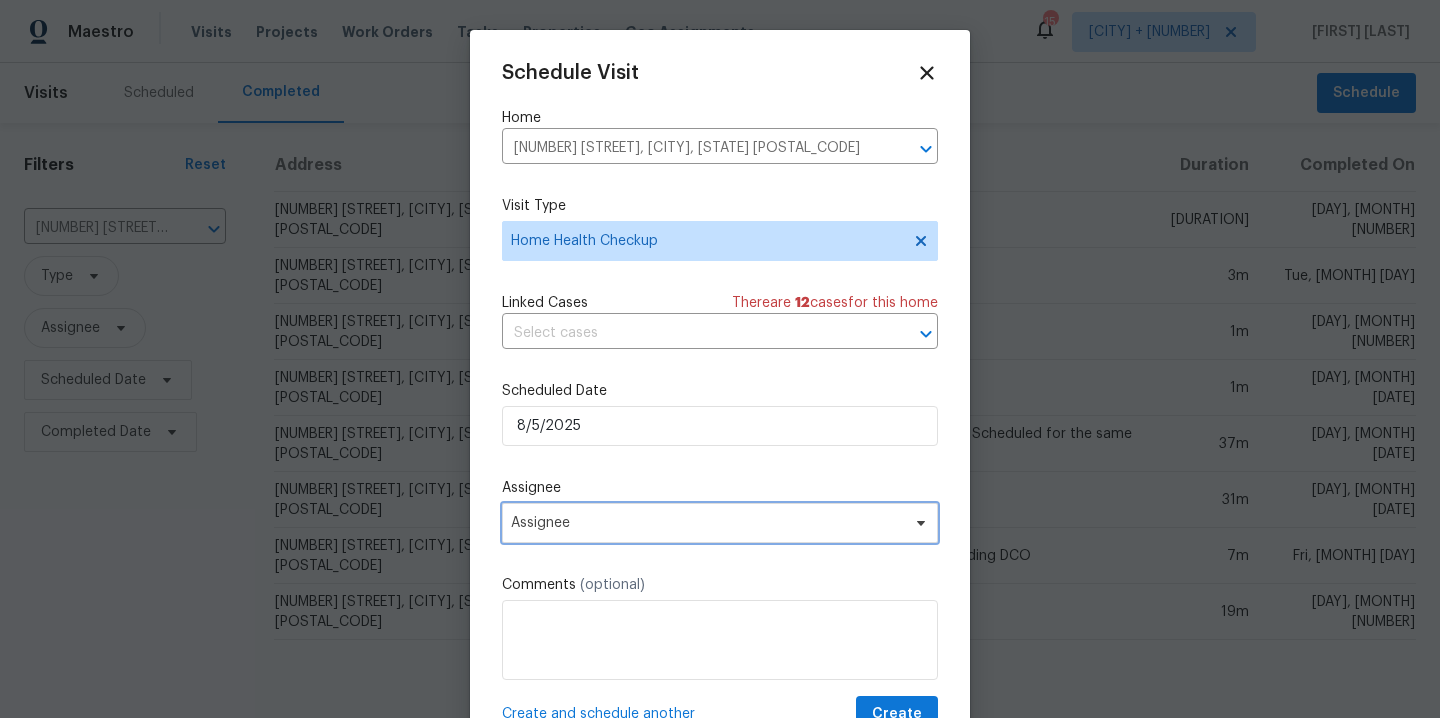 click on "Assignee" at bounding box center [707, 523] 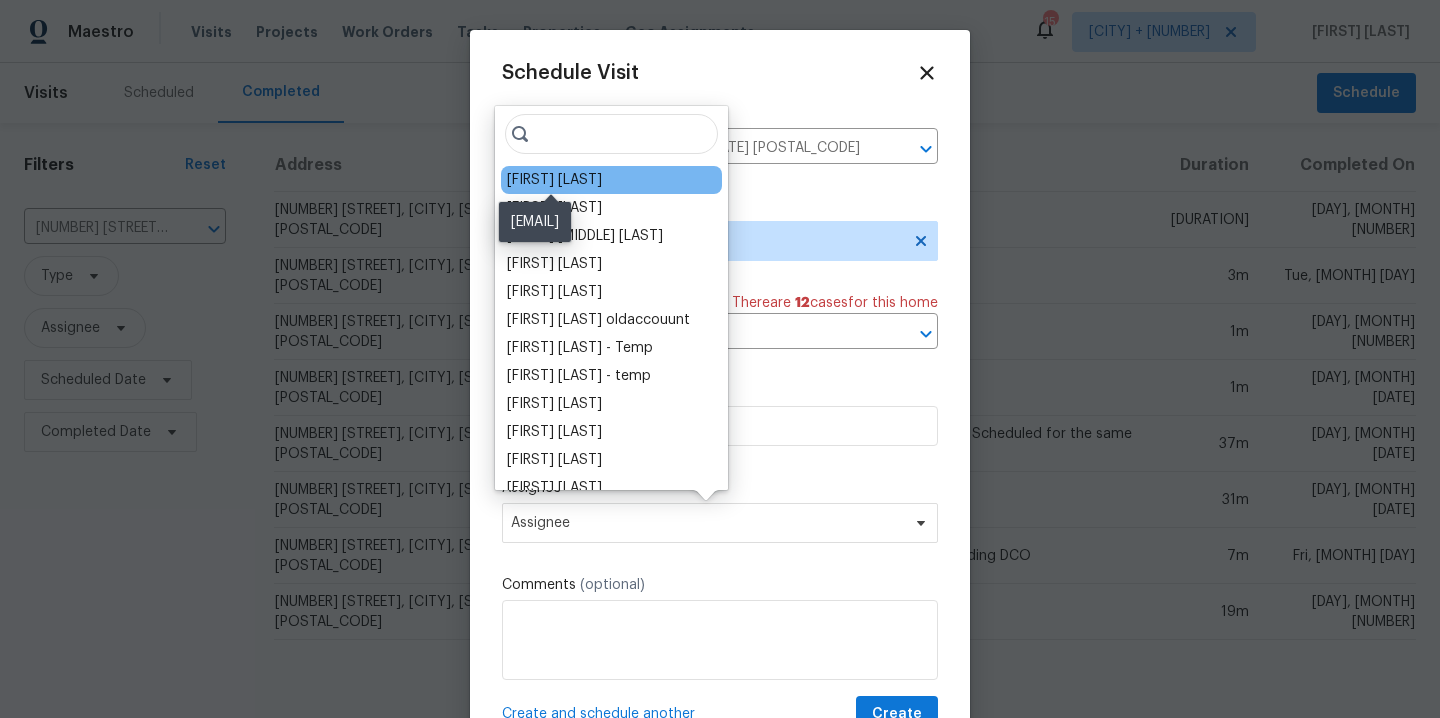 click on "[FIRST] [LAST]" at bounding box center (554, 180) 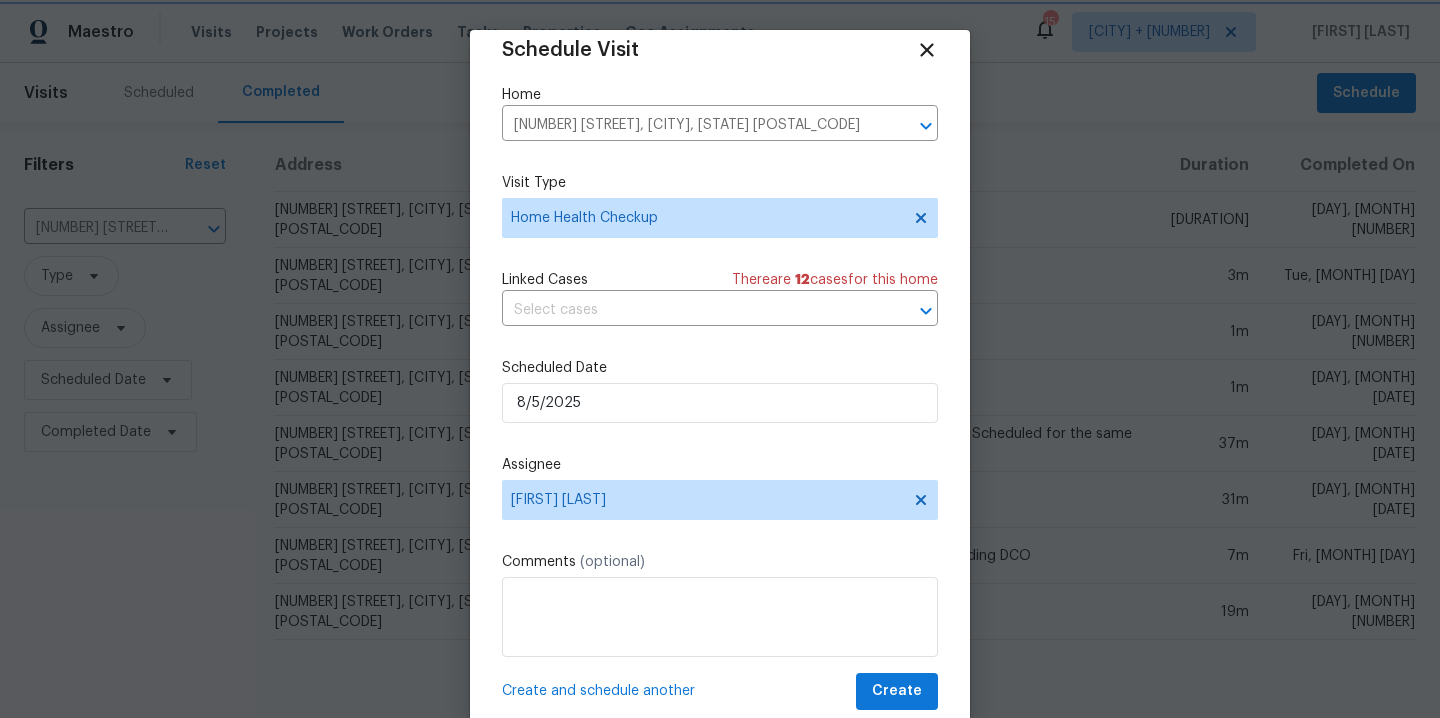 scroll, scrollTop: 36, scrollLeft: 0, axis: vertical 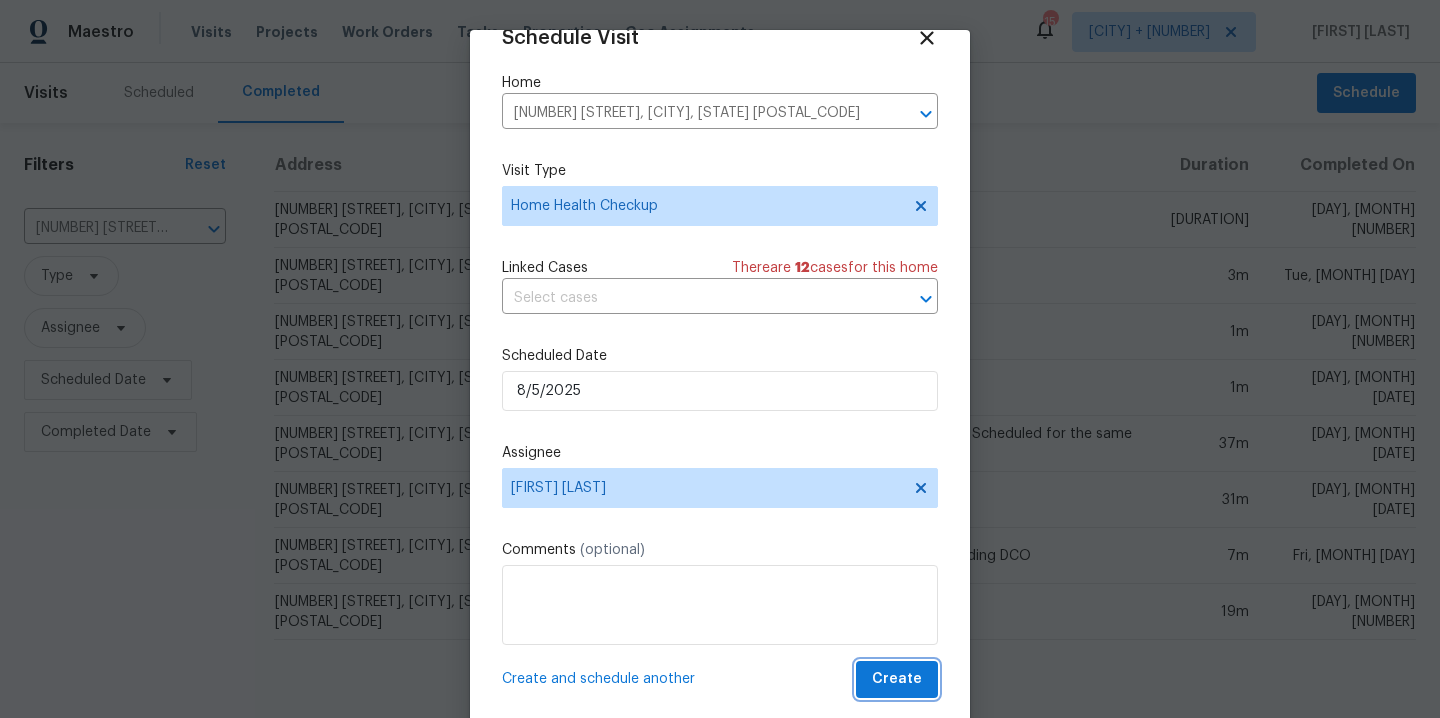 click on "Create" at bounding box center [897, 679] 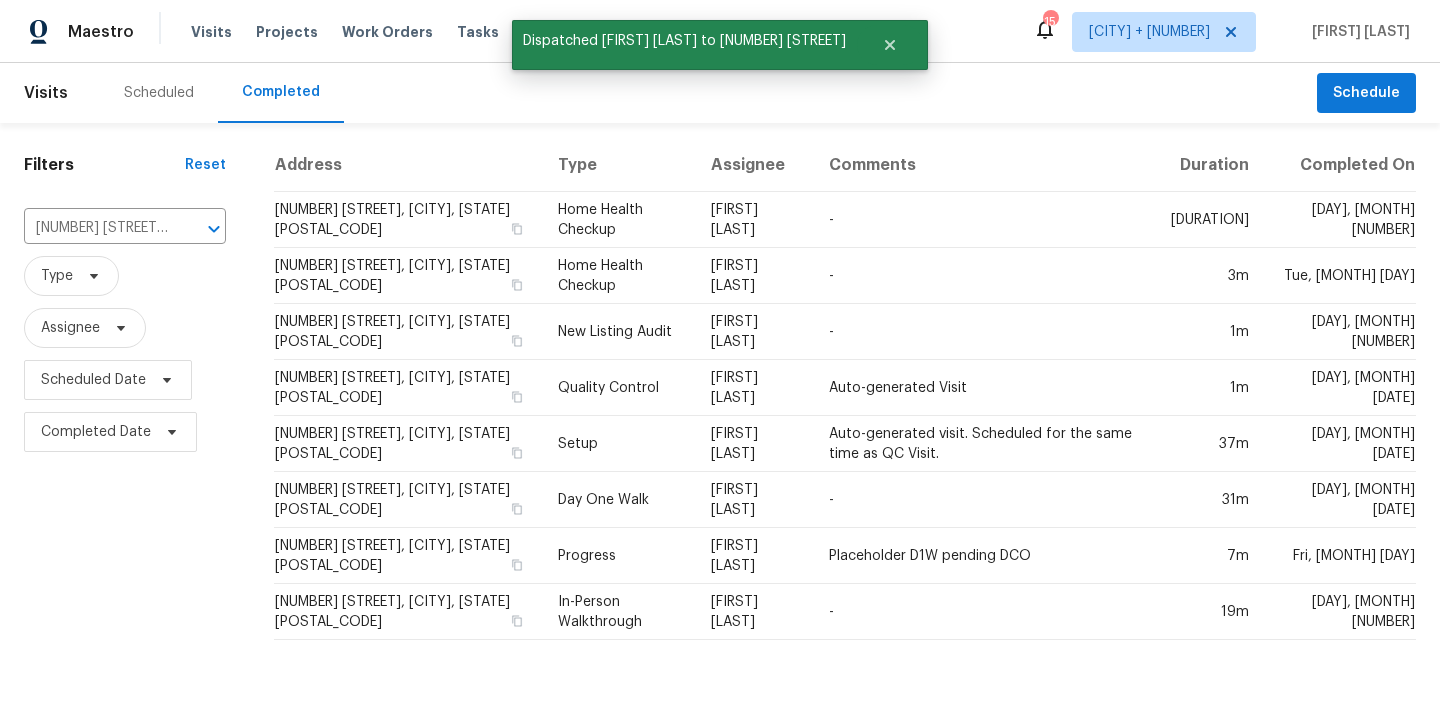 click on "Filters Reset 224 [STREET] [NUMBER], [CITY], [STATE] [ZIP] ​ Type Assignee Scheduled Date Completed Date" at bounding box center [125, 389] 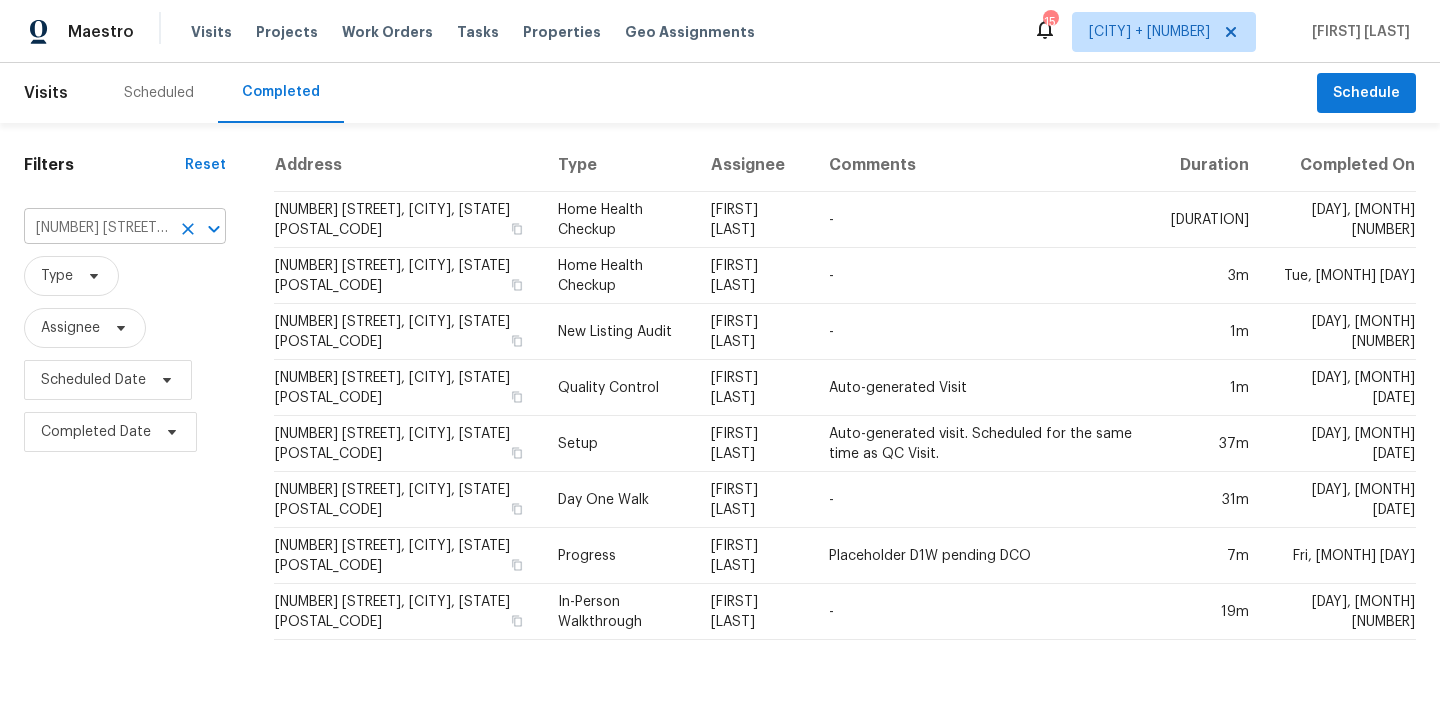 click on "[NUMBER] [STREET], [CITY], [STATE] [POSTAL_CODE]" at bounding box center [97, 228] 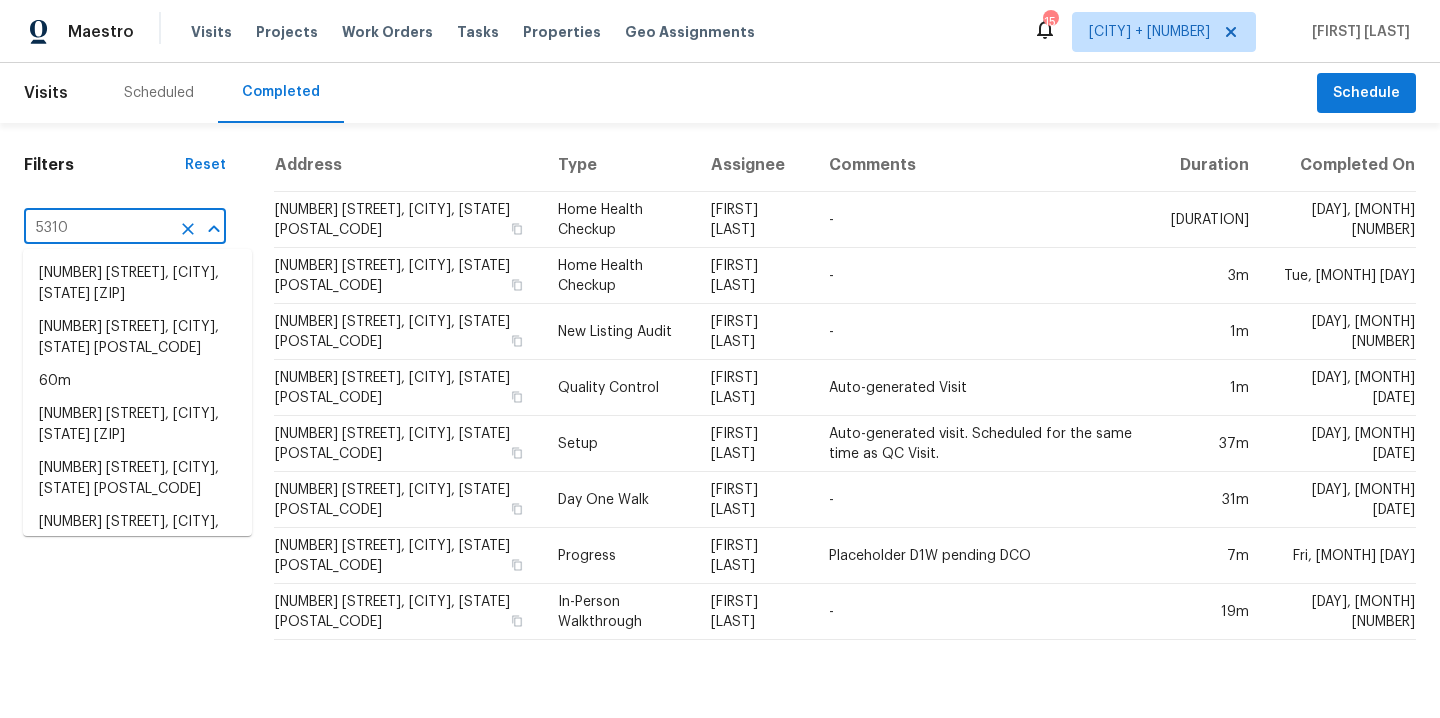 type on "5310 g" 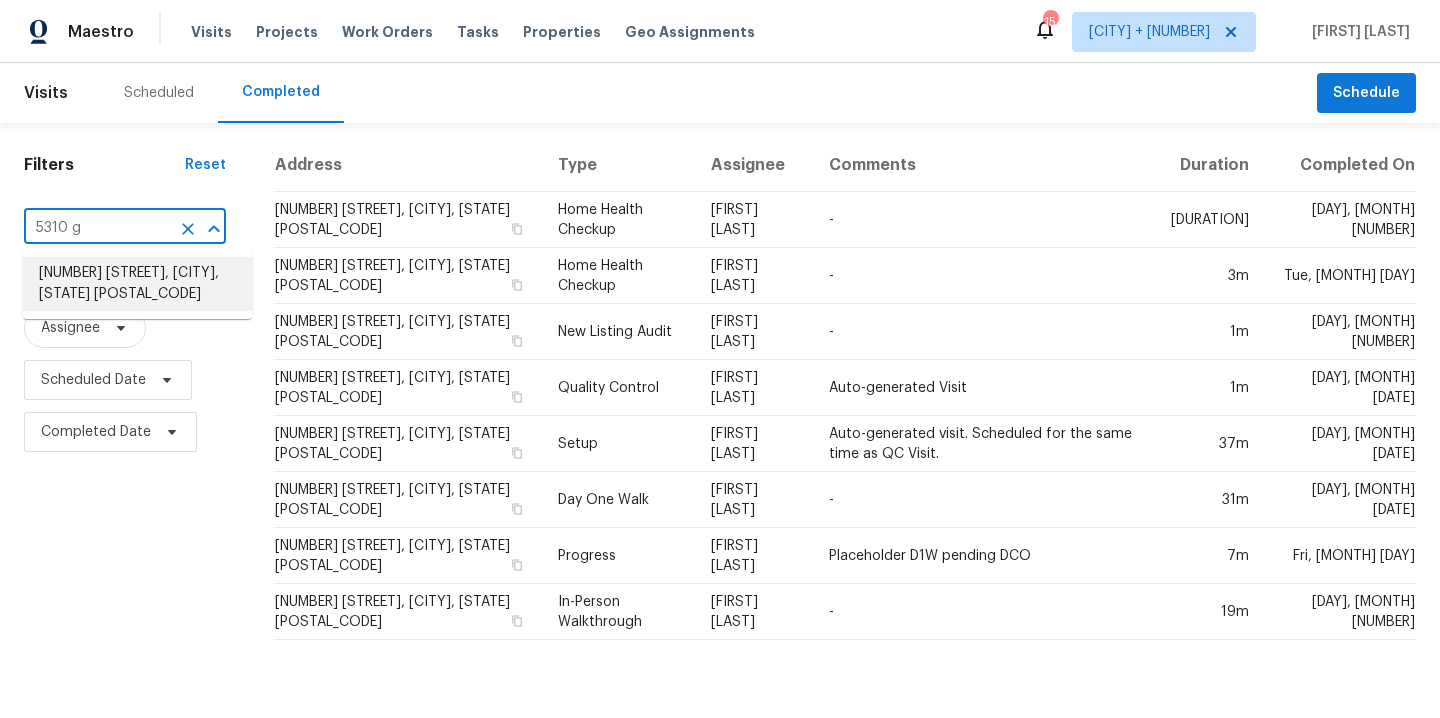 click on "[NUMBER] [STREET], [CITY], [STATE] [POSTAL_CODE]" at bounding box center (137, 284) 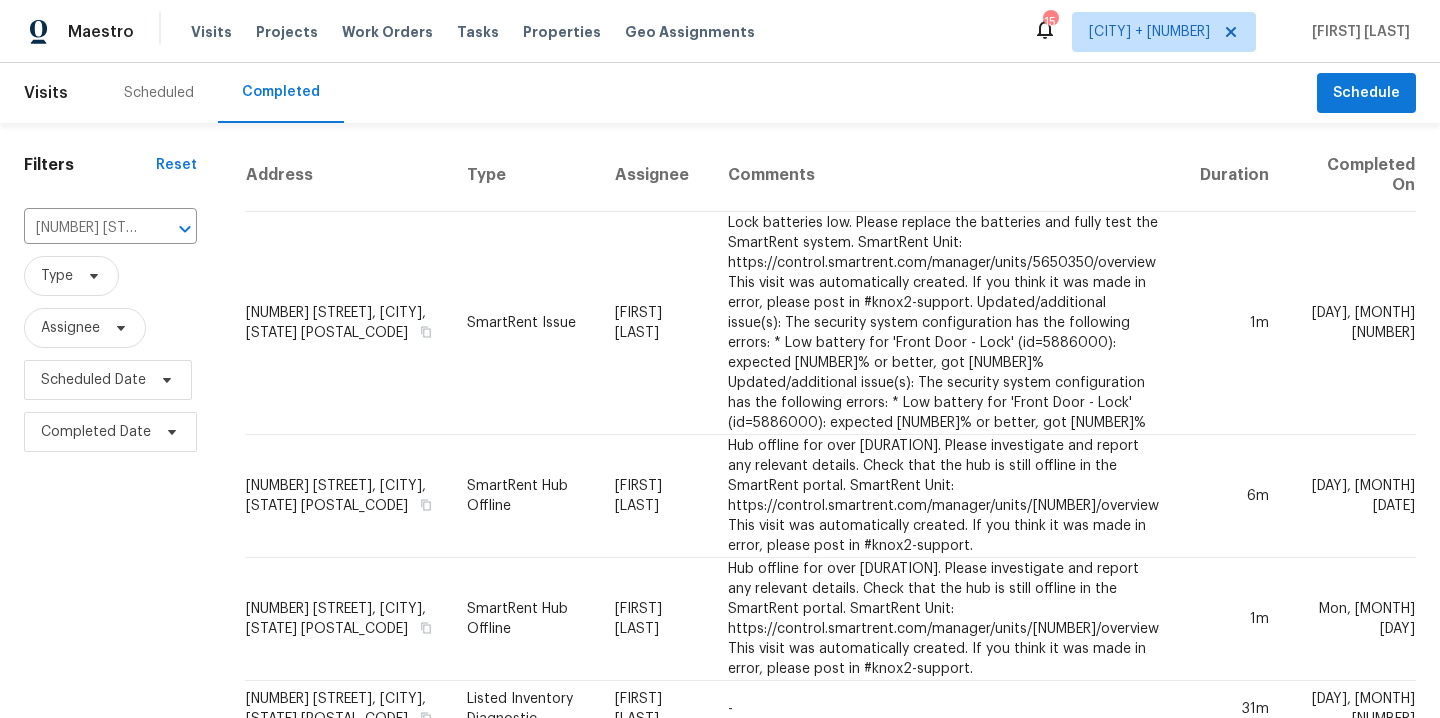 click on "Scheduled" at bounding box center [159, 93] 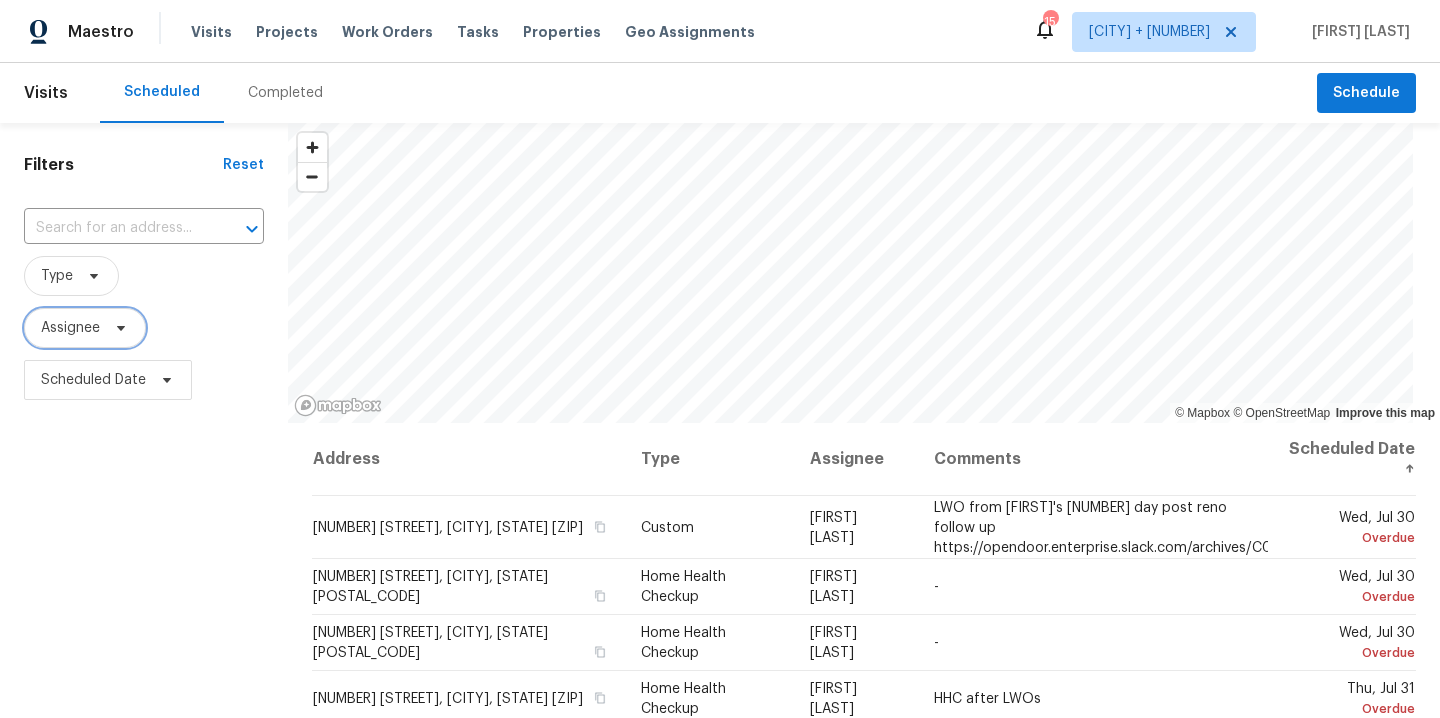 click on "Assignee" at bounding box center (85, 328) 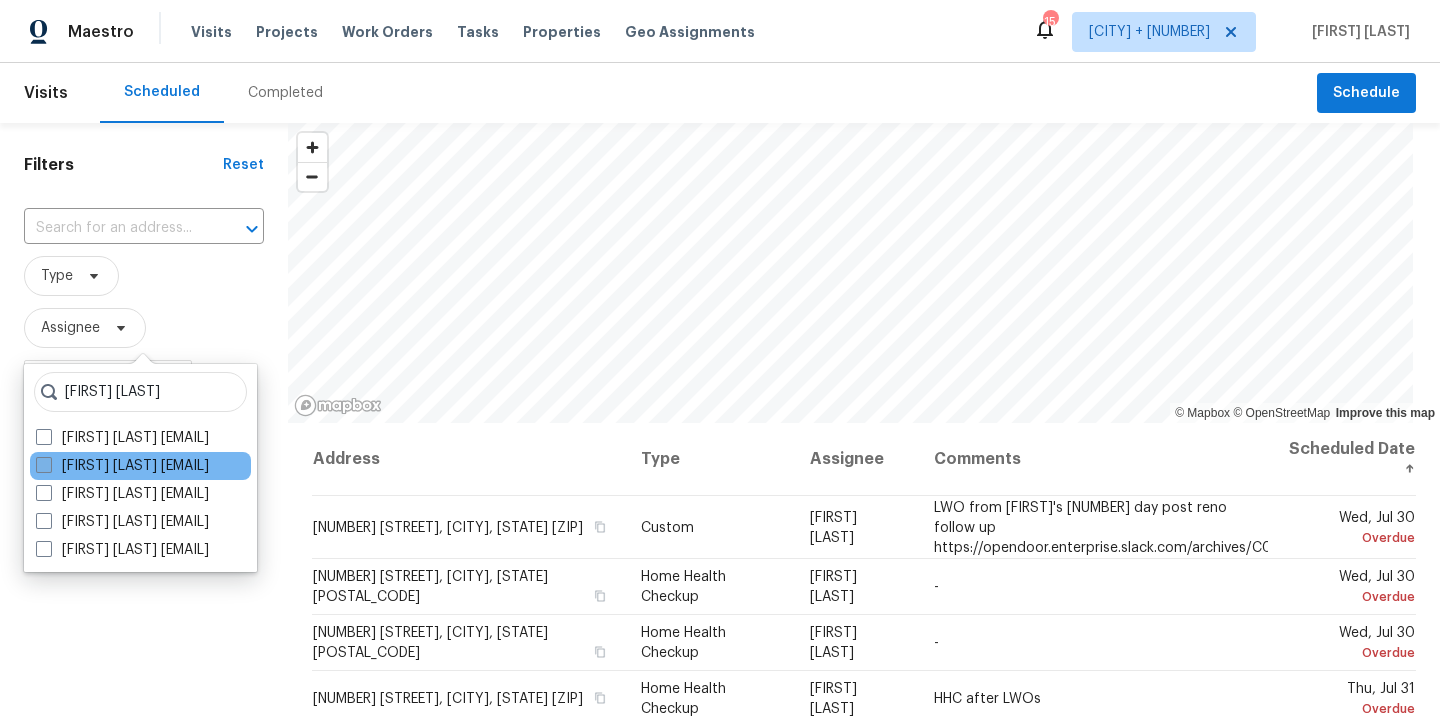 type on "[FIRST] [LAST]" 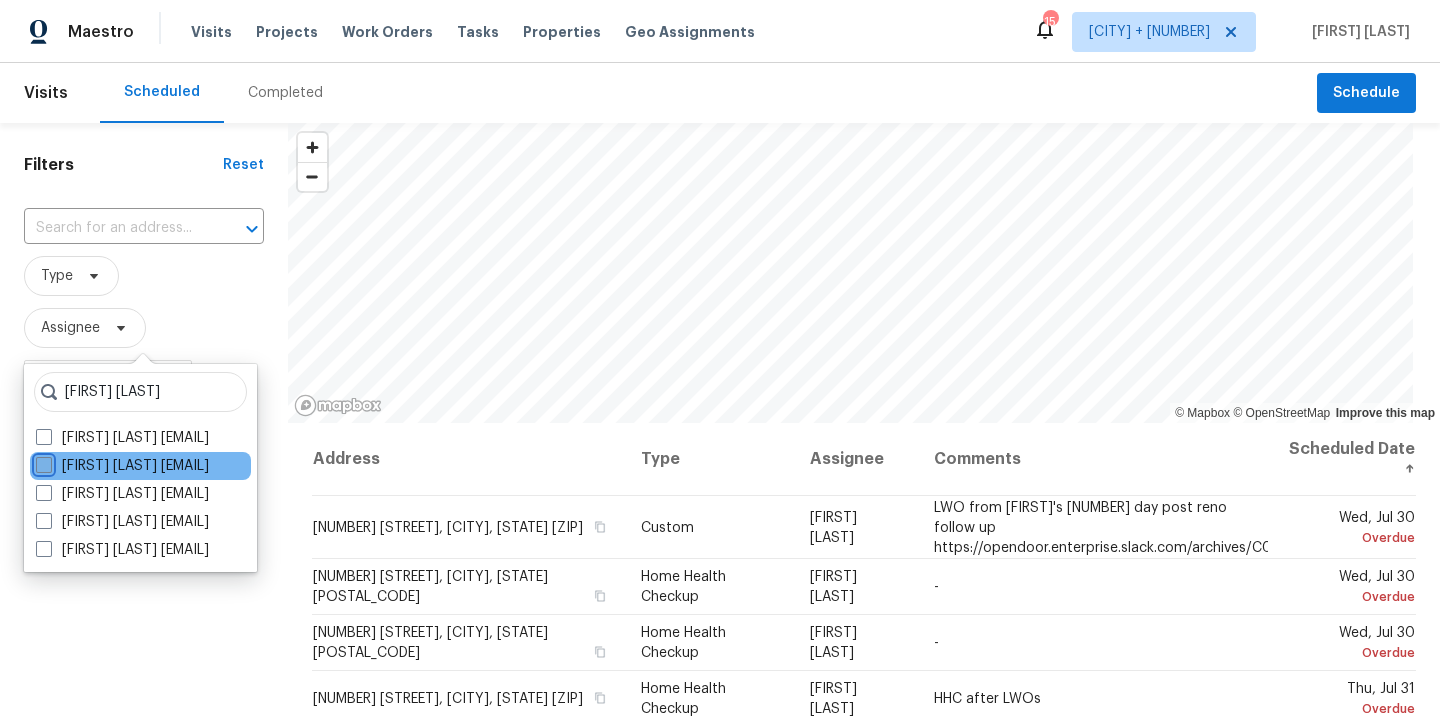 click on "[FIRST] [LAST]
[EMAIL]" at bounding box center [42, 462] 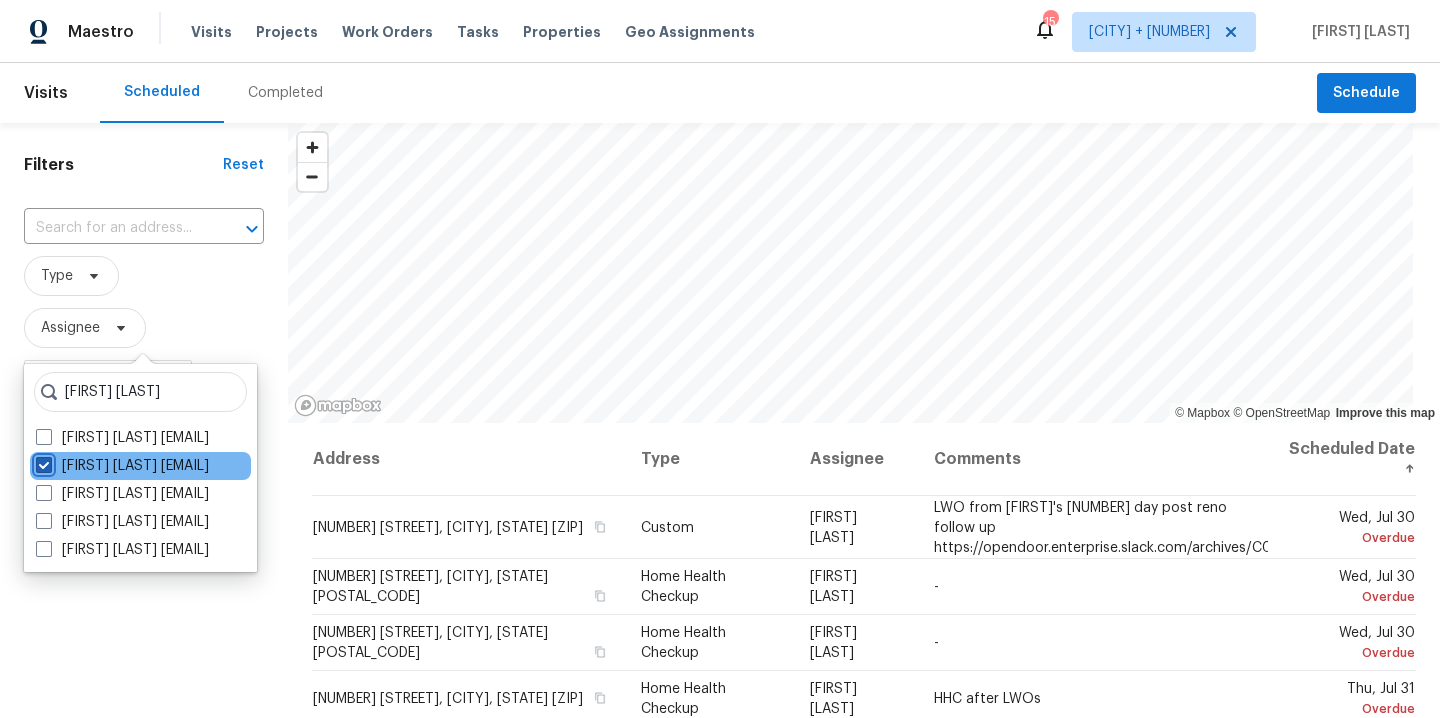 checkbox on "true" 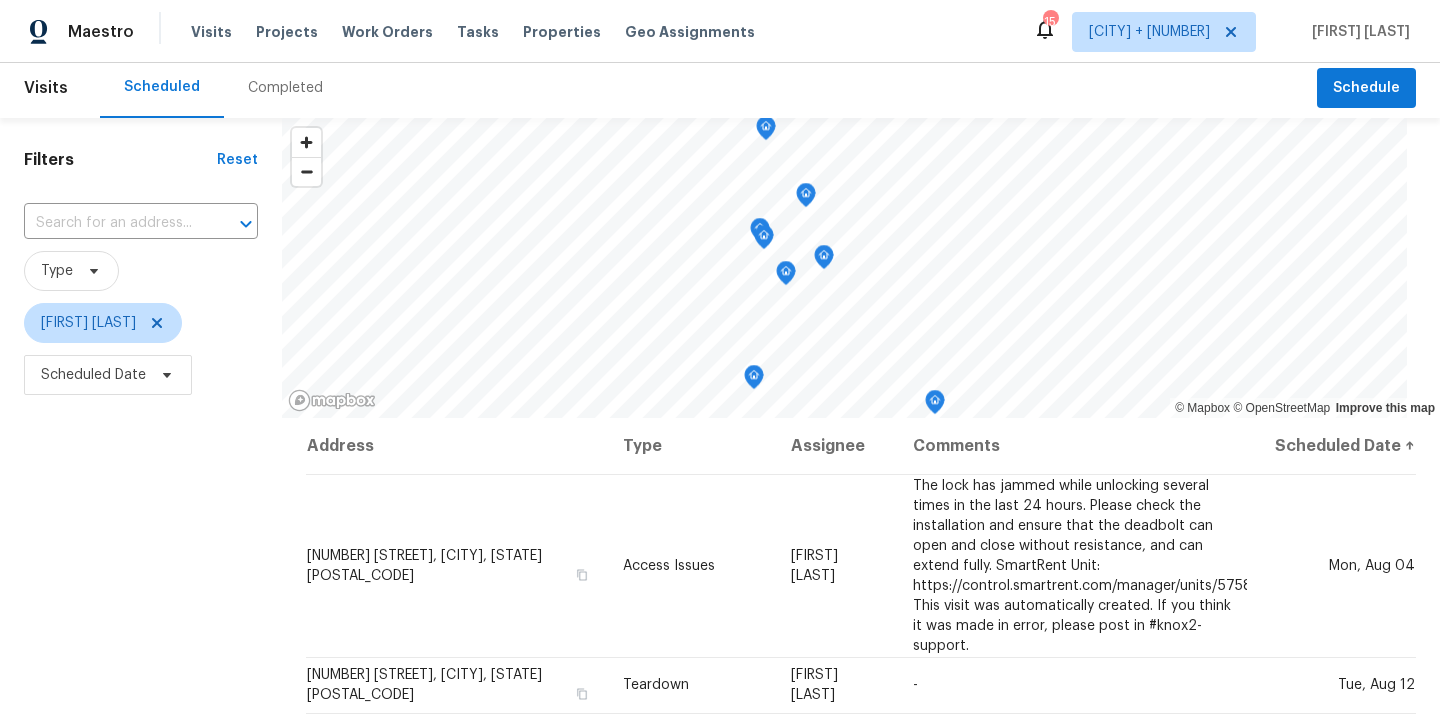scroll, scrollTop: 209, scrollLeft: 0, axis: vertical 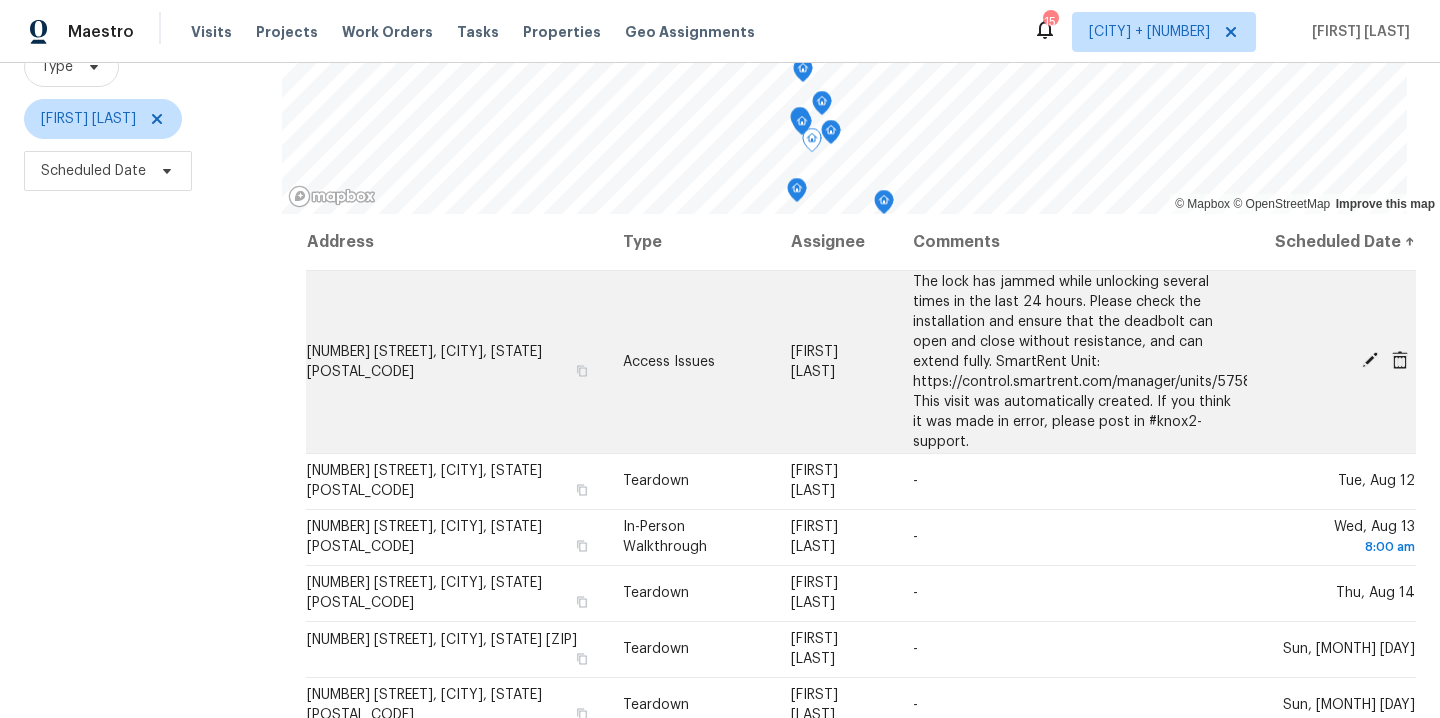 click 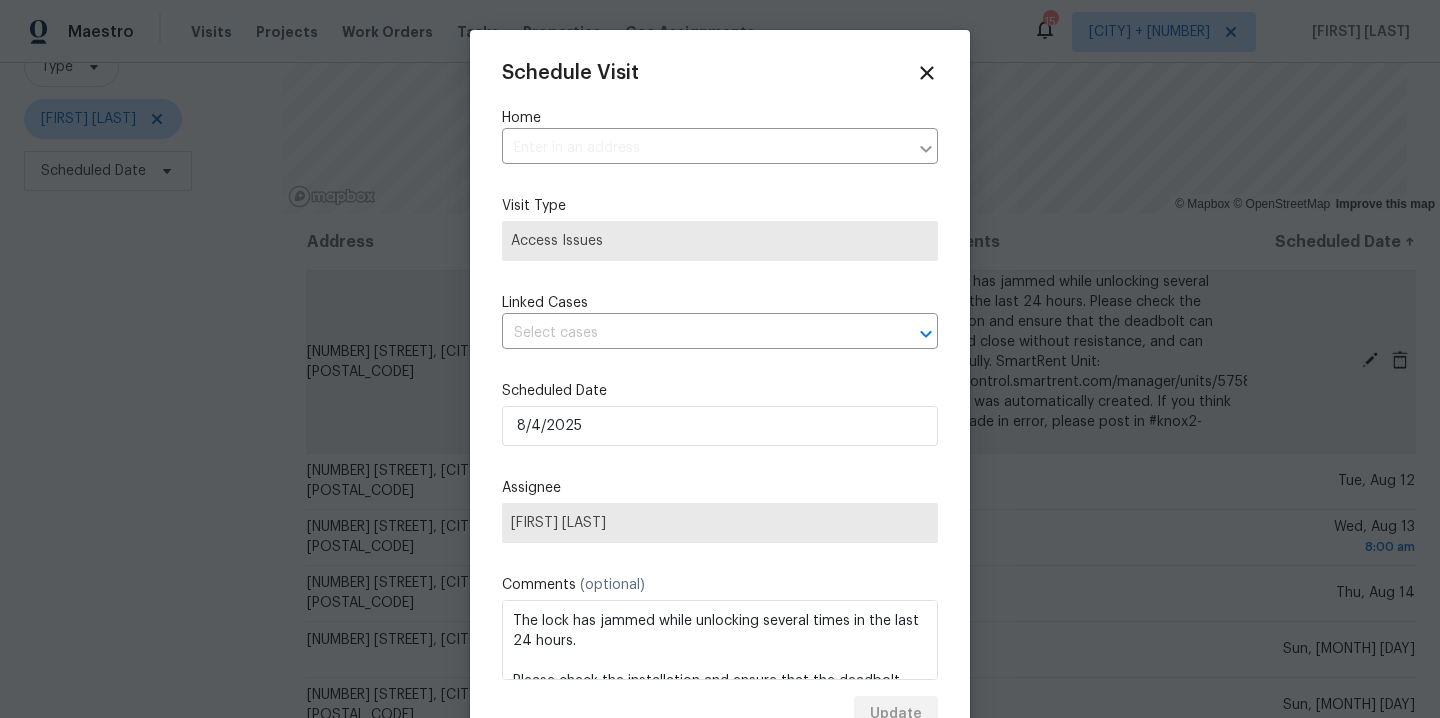 type on "[NUMBER] [STREET], [CITY], [STATE] [POSTAL_CODE]" 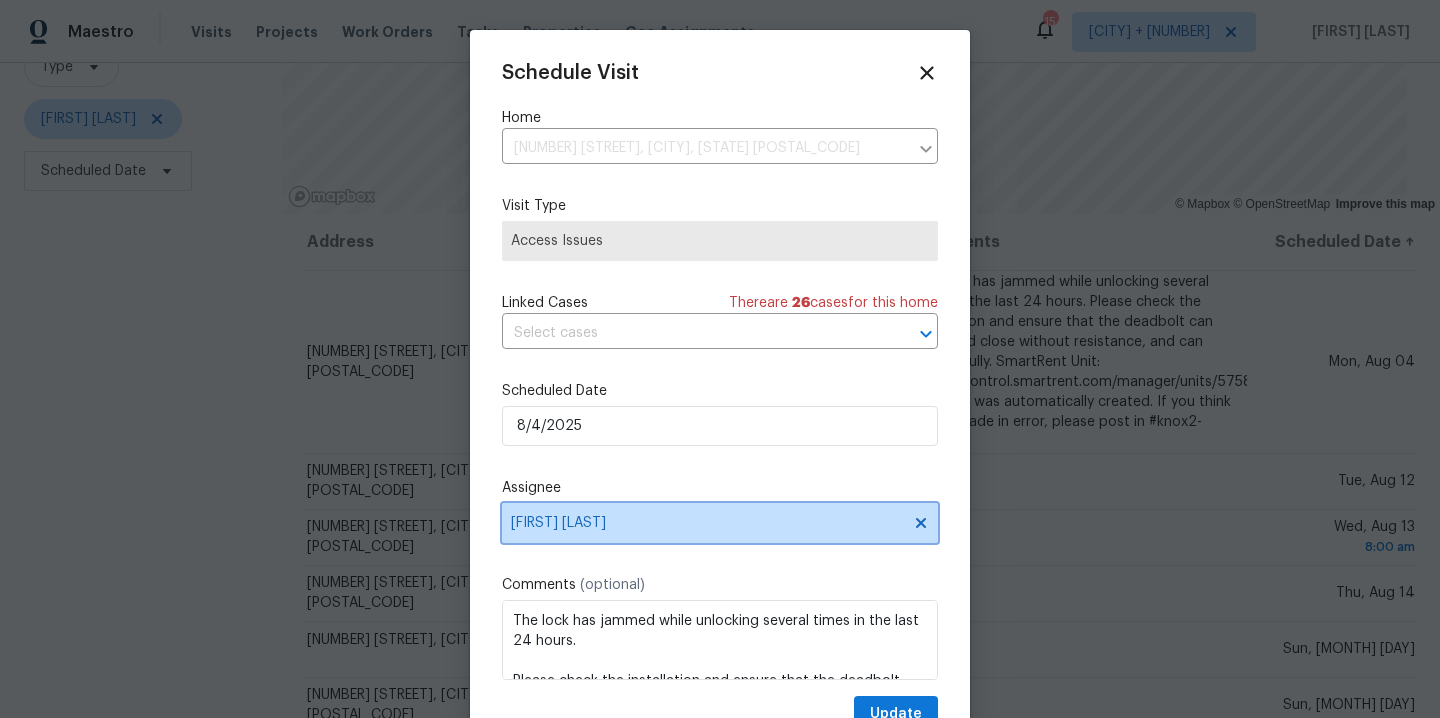 click on "[FIRST] [LAST]" at bounding box center (707, 523) 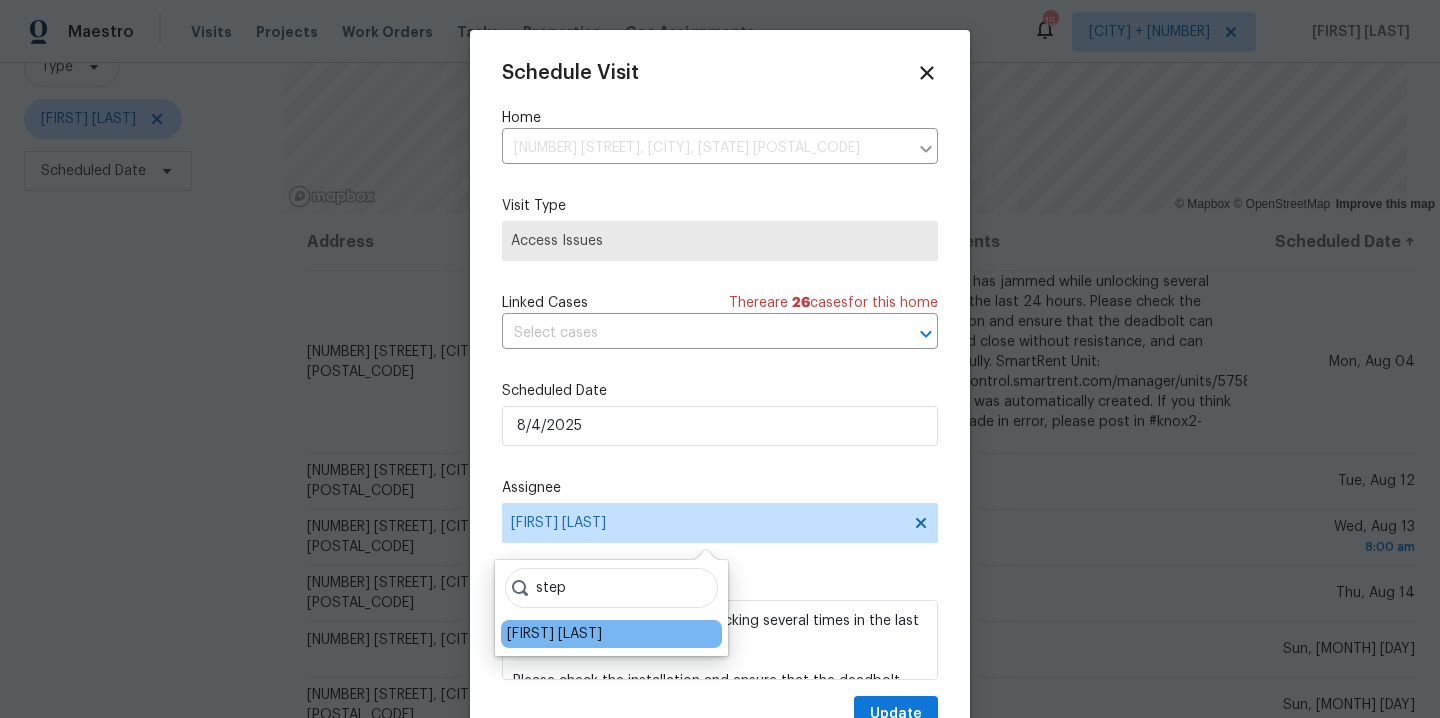 type on "step" 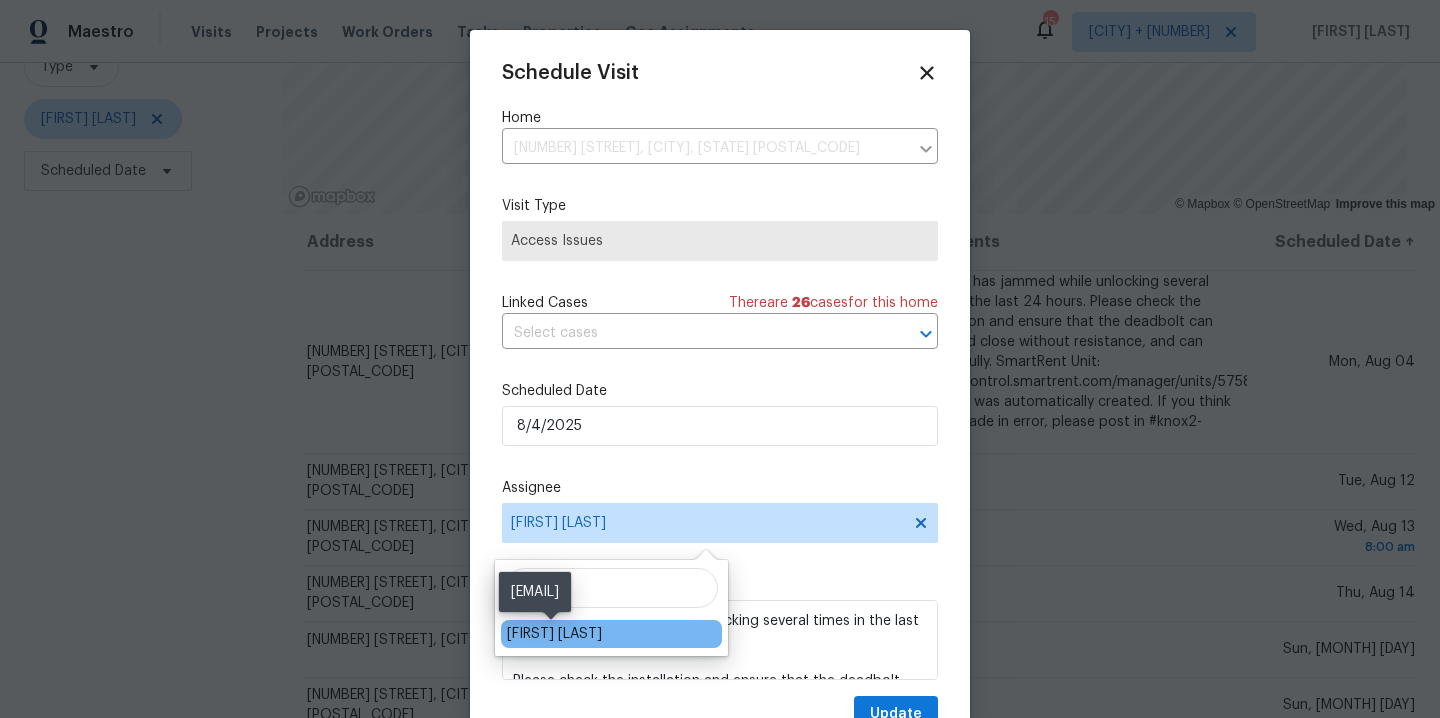 click on "[FIRST] [LAST]" at bounding box center (554, 634) 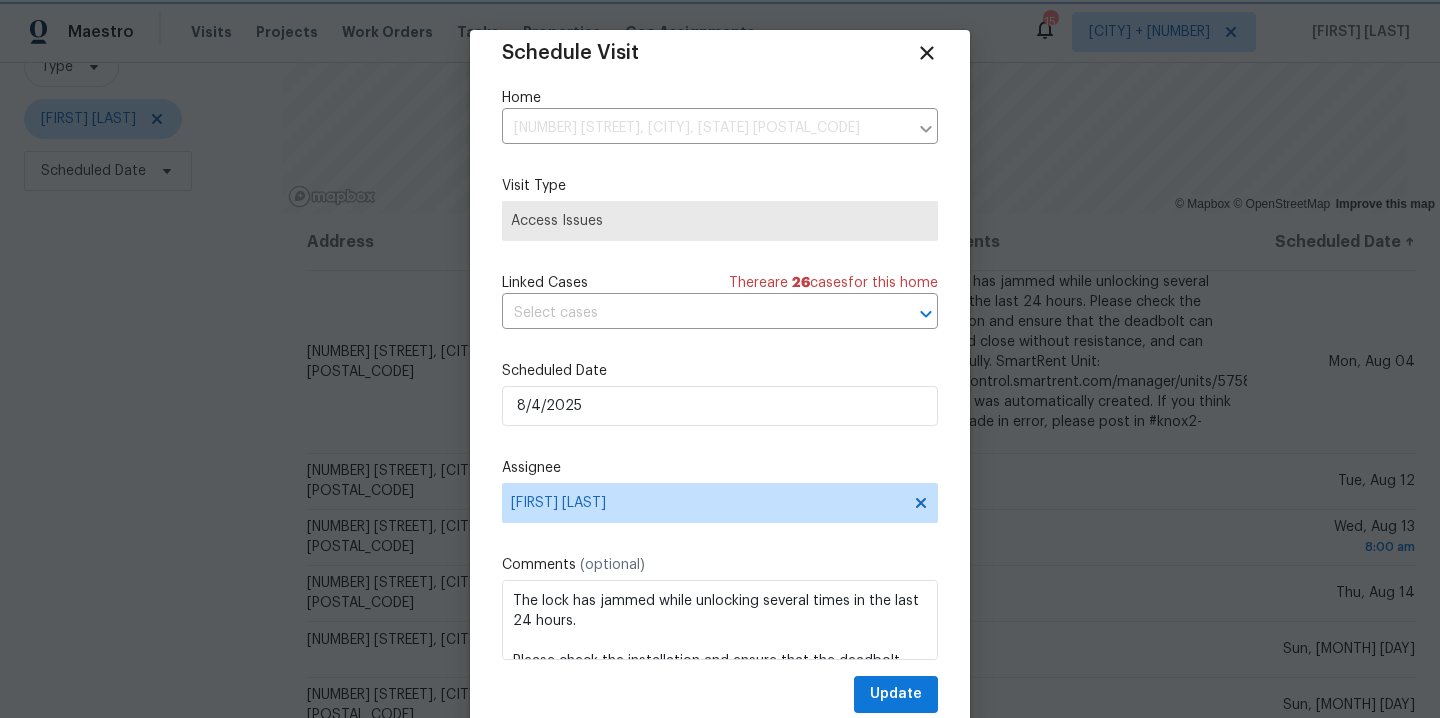 scroll, scrollTop: 36, scrollLeft: 0, axis: vertical 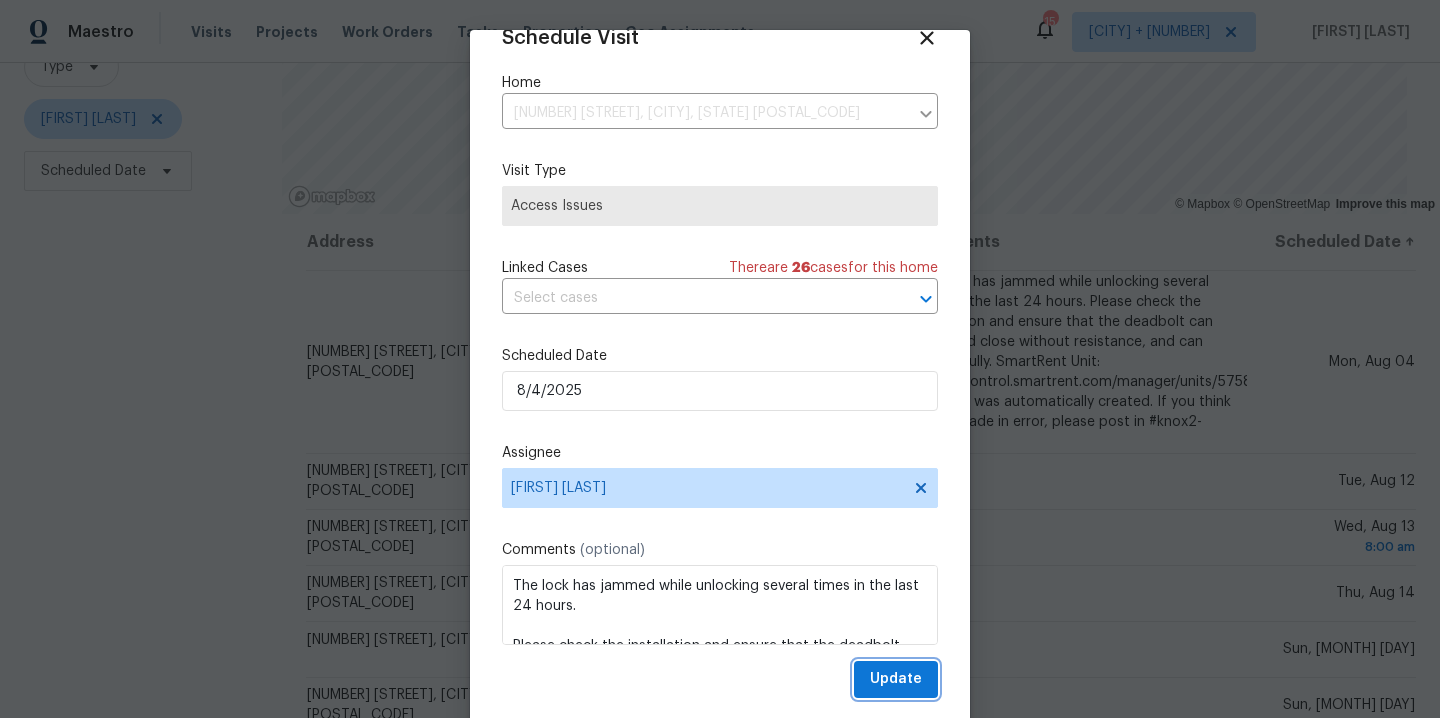 click on "Update" at bounding box center [896, 679] 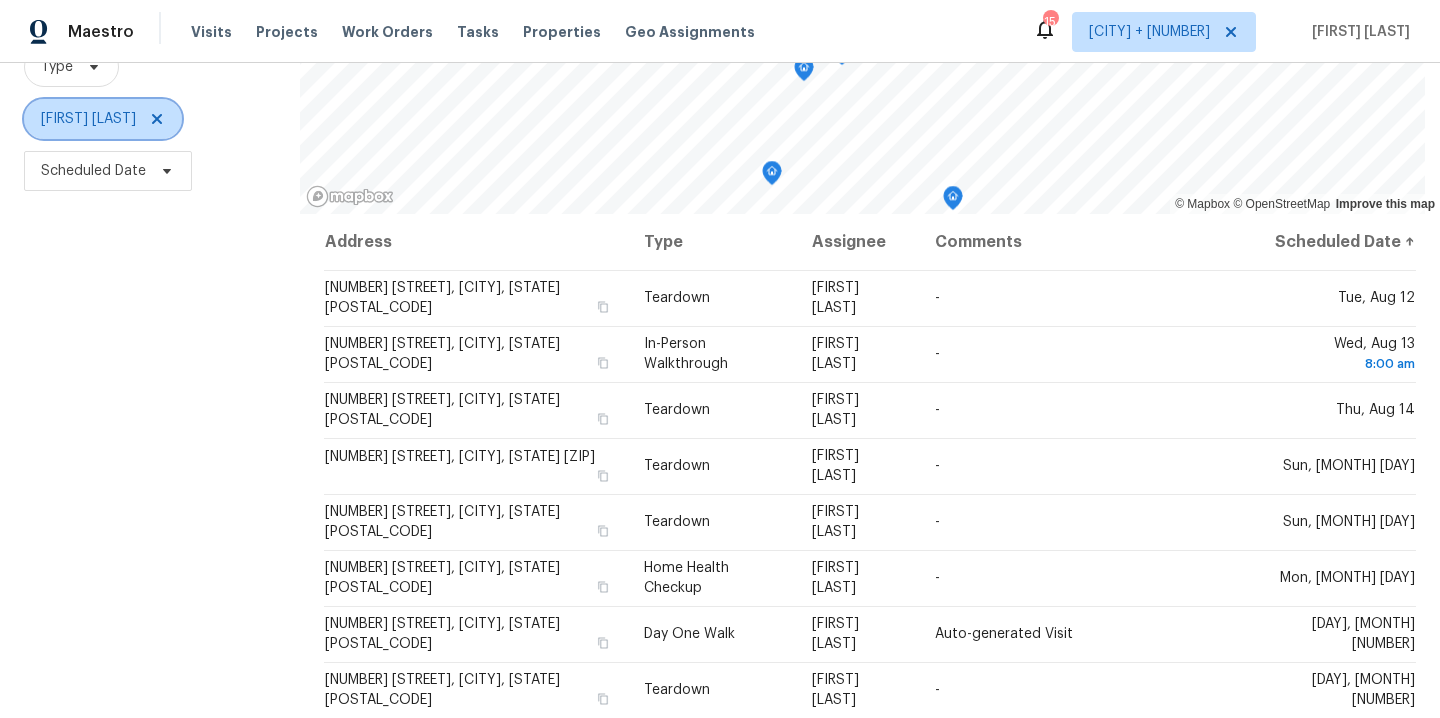 click 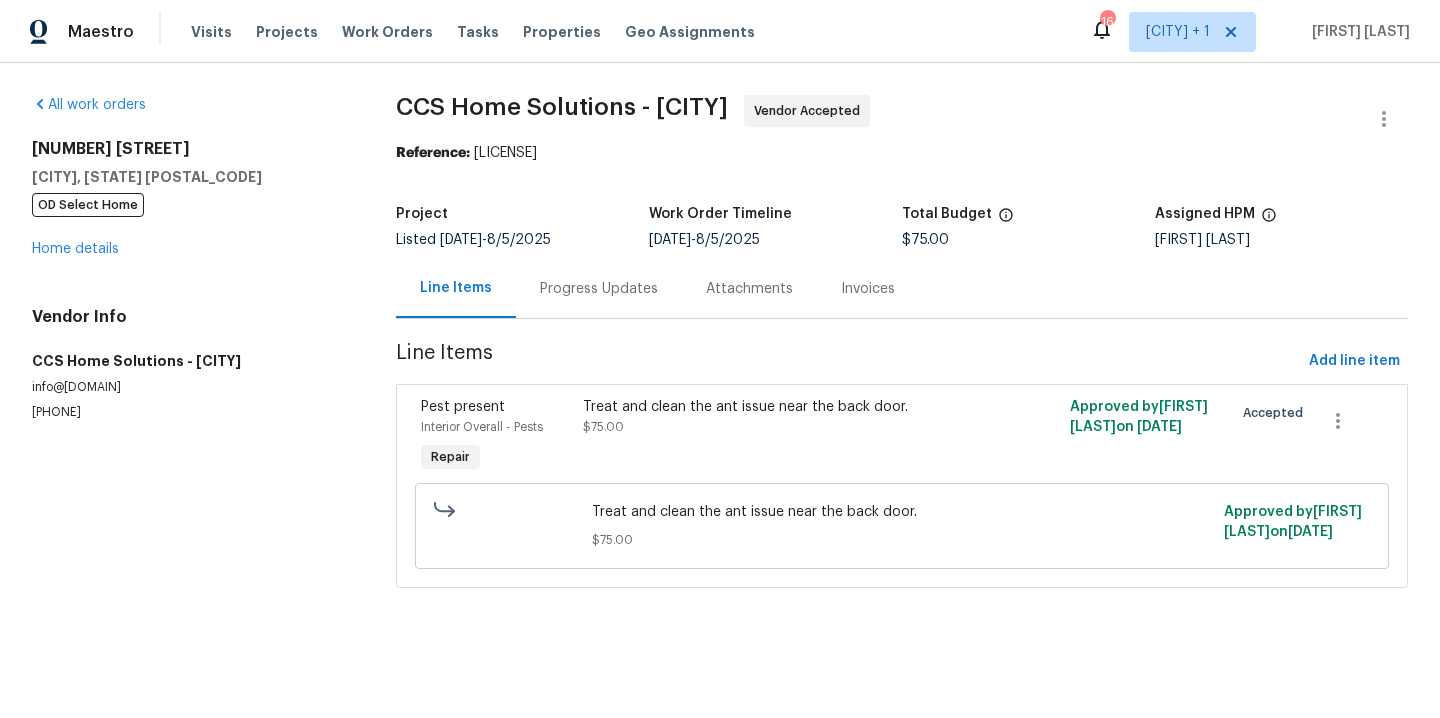 scroll, scrollTop: 0, scrollLeft: 0, axis: both 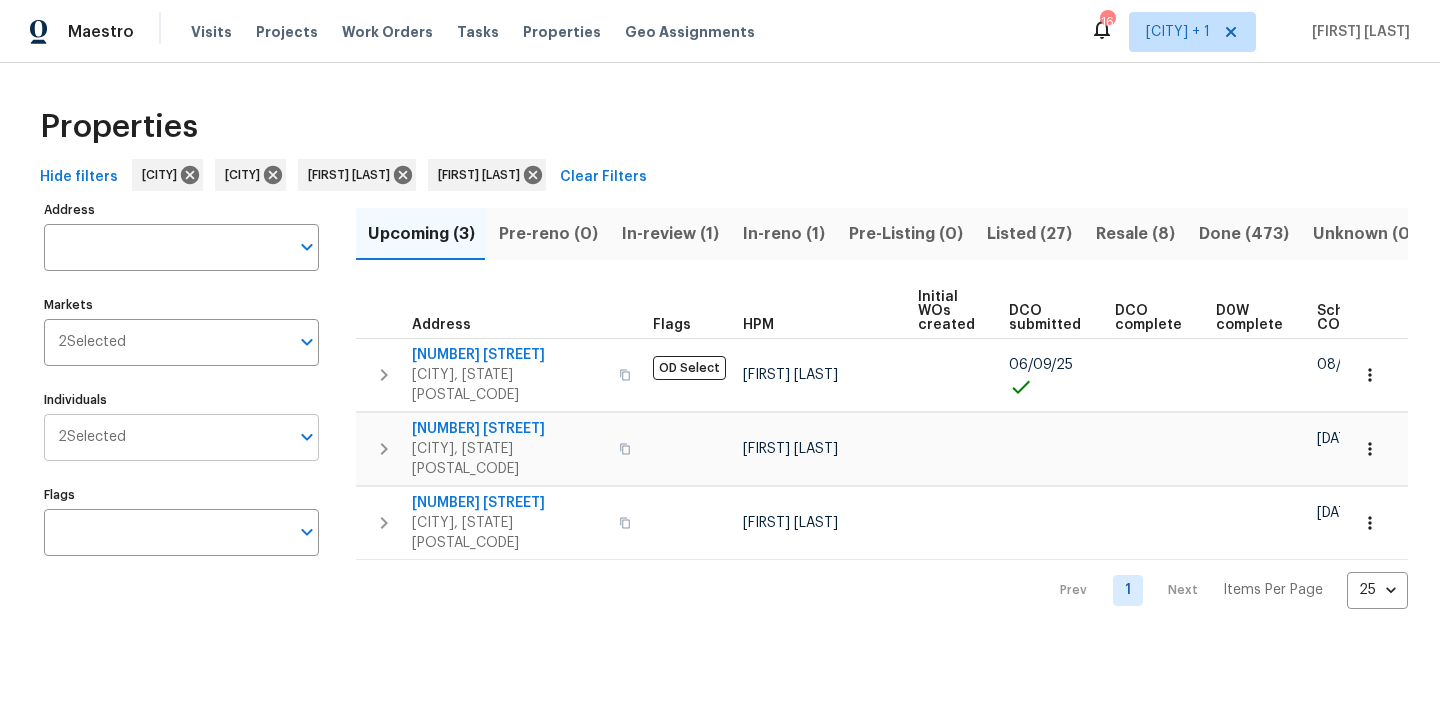 click on "Individuals" at bounding box center (207, 437) 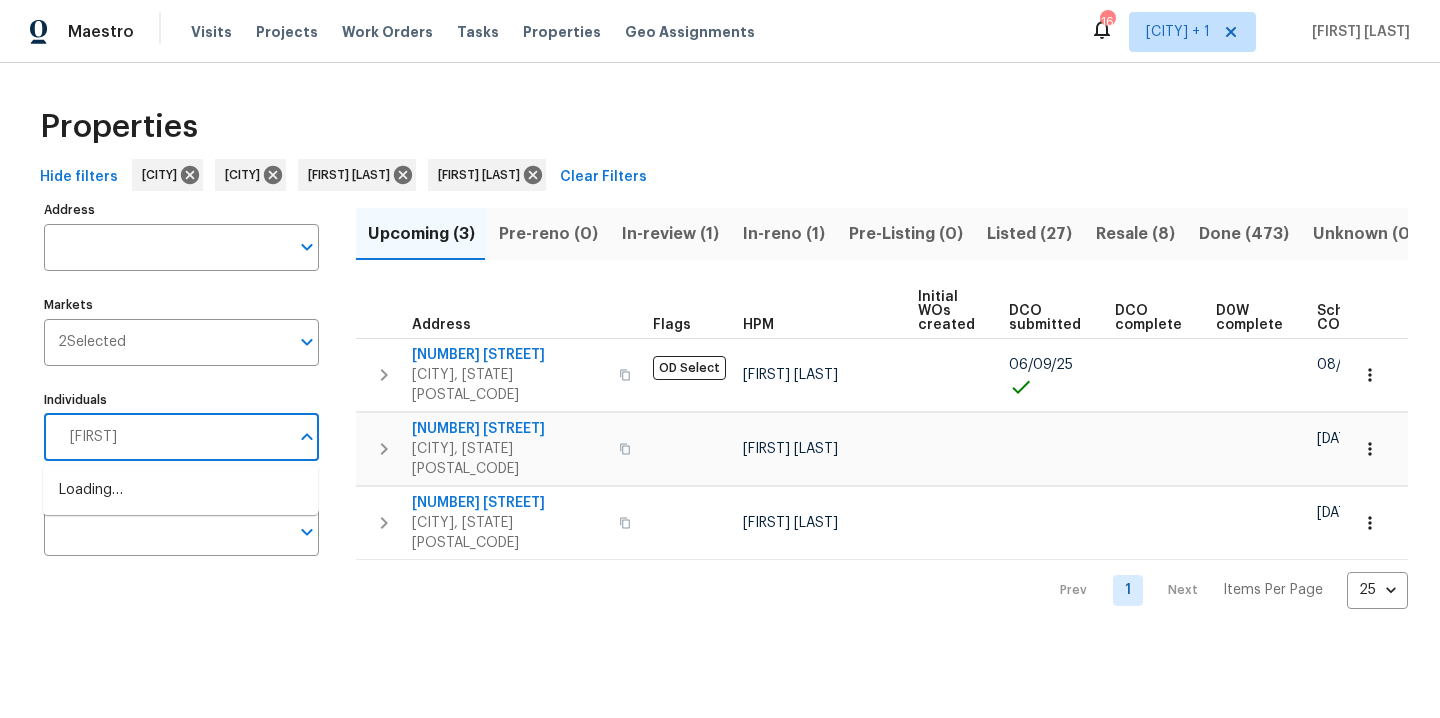 type on "[FIRST]" 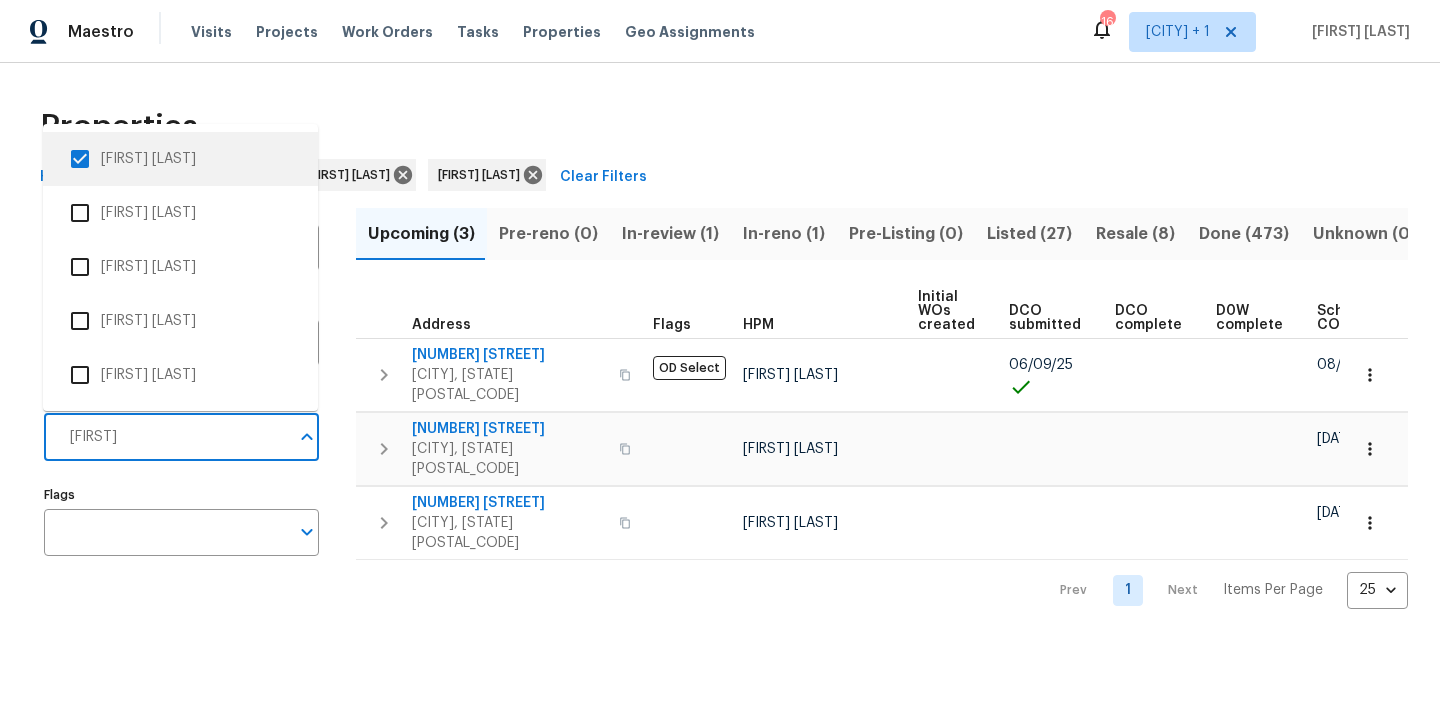 click at bounding box center (80, 159) 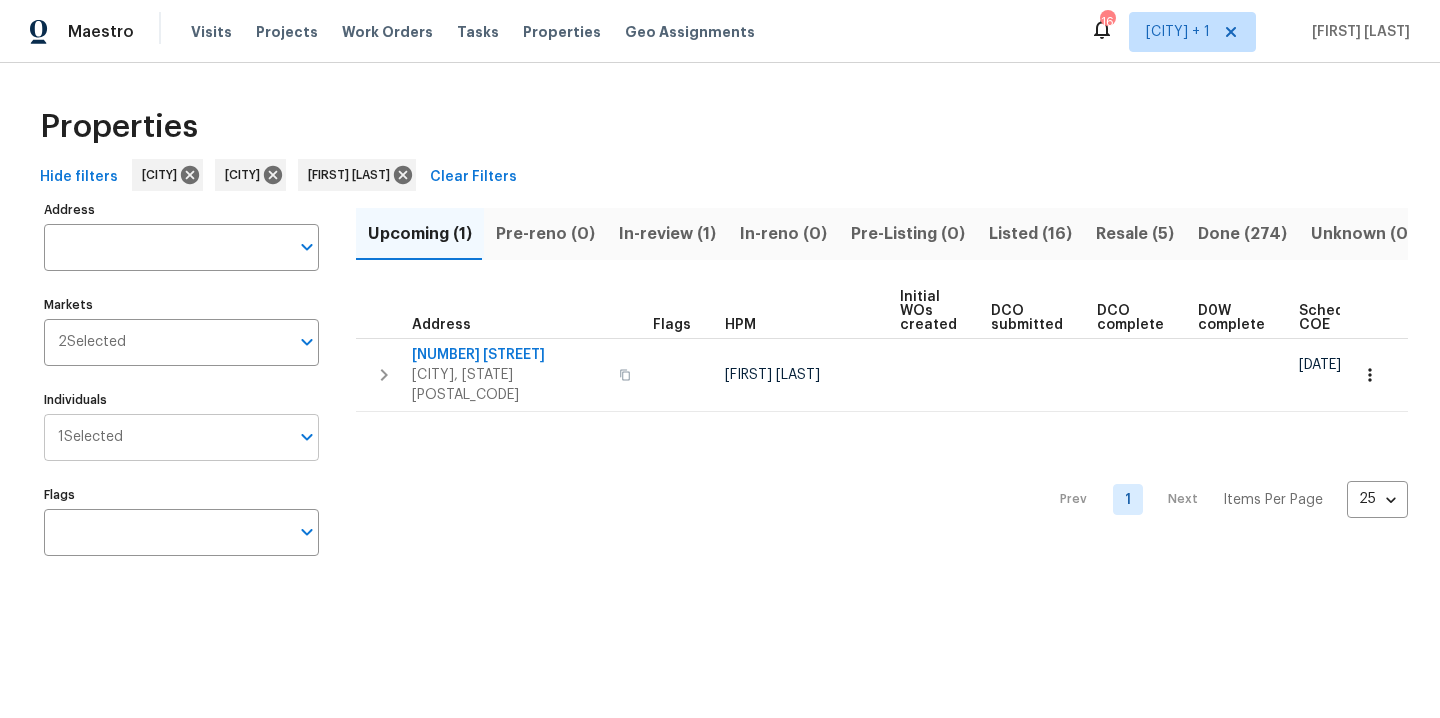 click on "Maestro Visits Projects Work Orders Tasks Properties Geo Assignments 16 [CITY] + 1 [FIRST] [LAST] Properties Hide filters [CITY] [FIRST] [LAST] Clear Filters Address Address Markets 2  Selected Markets Individuals 1  Selected Individuals Flags Flags Upcoming (1) Pre-reno (0) In-review (1) In-reno (0) Pre-Listing (0) Listed (16) Resale (5) Done (274) Unknown (0) Address Flags HPM Initial WOs created DCO submitted DCO complete D0W complete Scheduled COE Scheduled LCO Ready Date [NUMBER] [STREET] [CITY], [STATE] [POSTAL_CODE] [FIRST] [LAST] [DATE] [DATE] Prev 1 Next Items Per Page 25 25 ​" at bounding box center [720, 304] 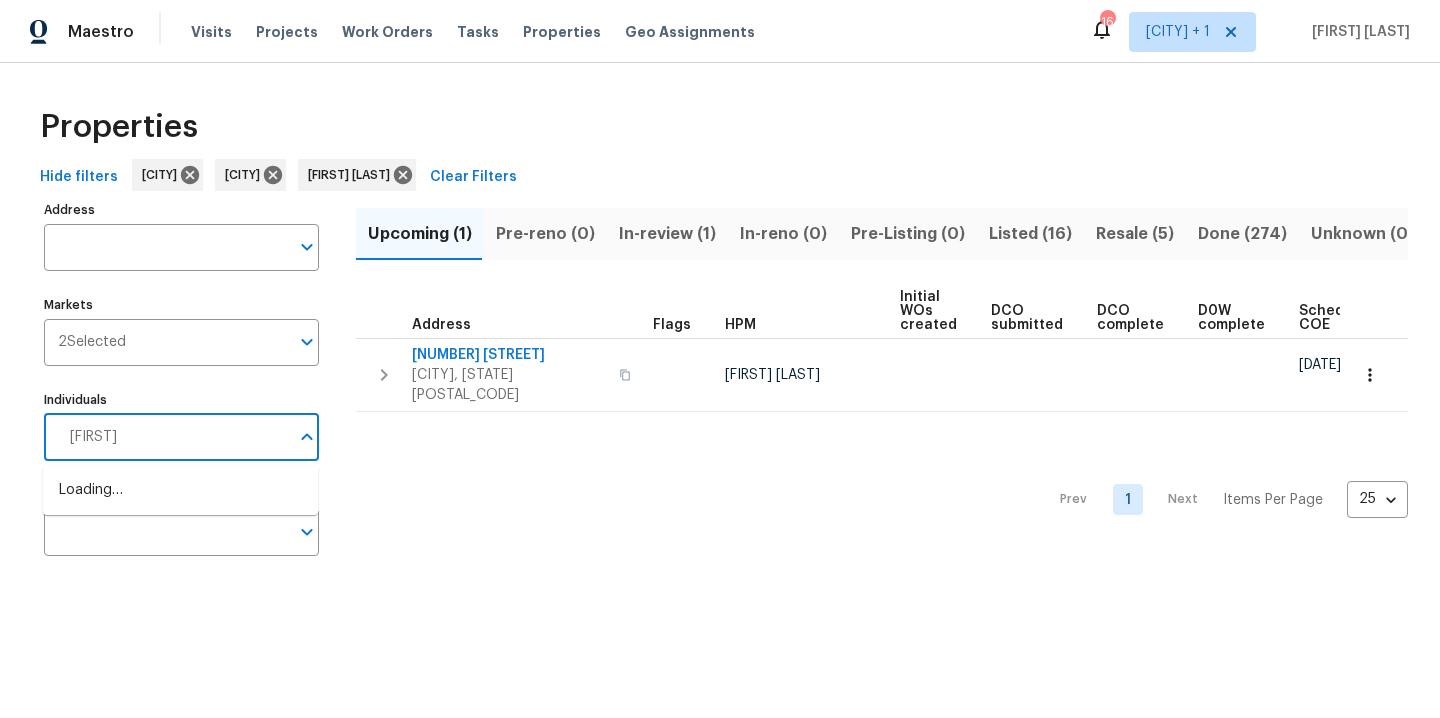 type on "[FIRST]" 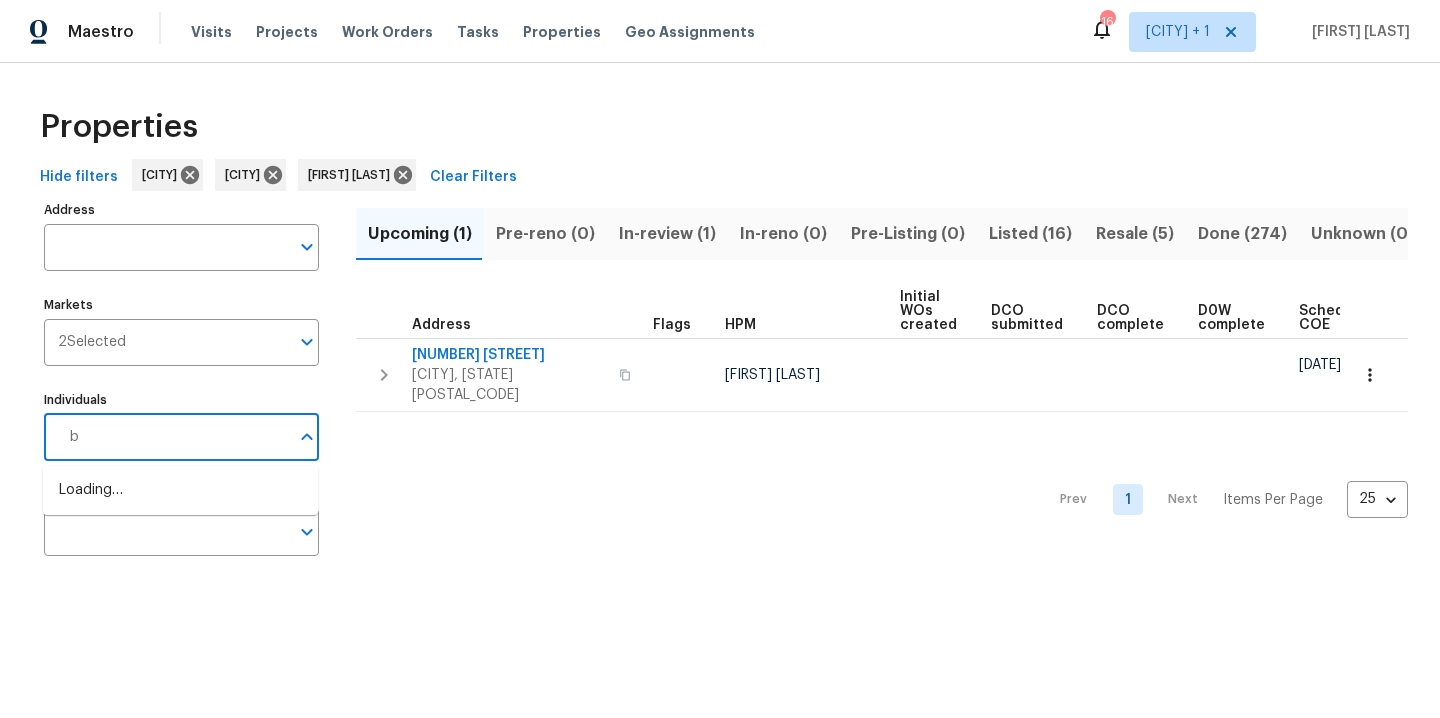 type 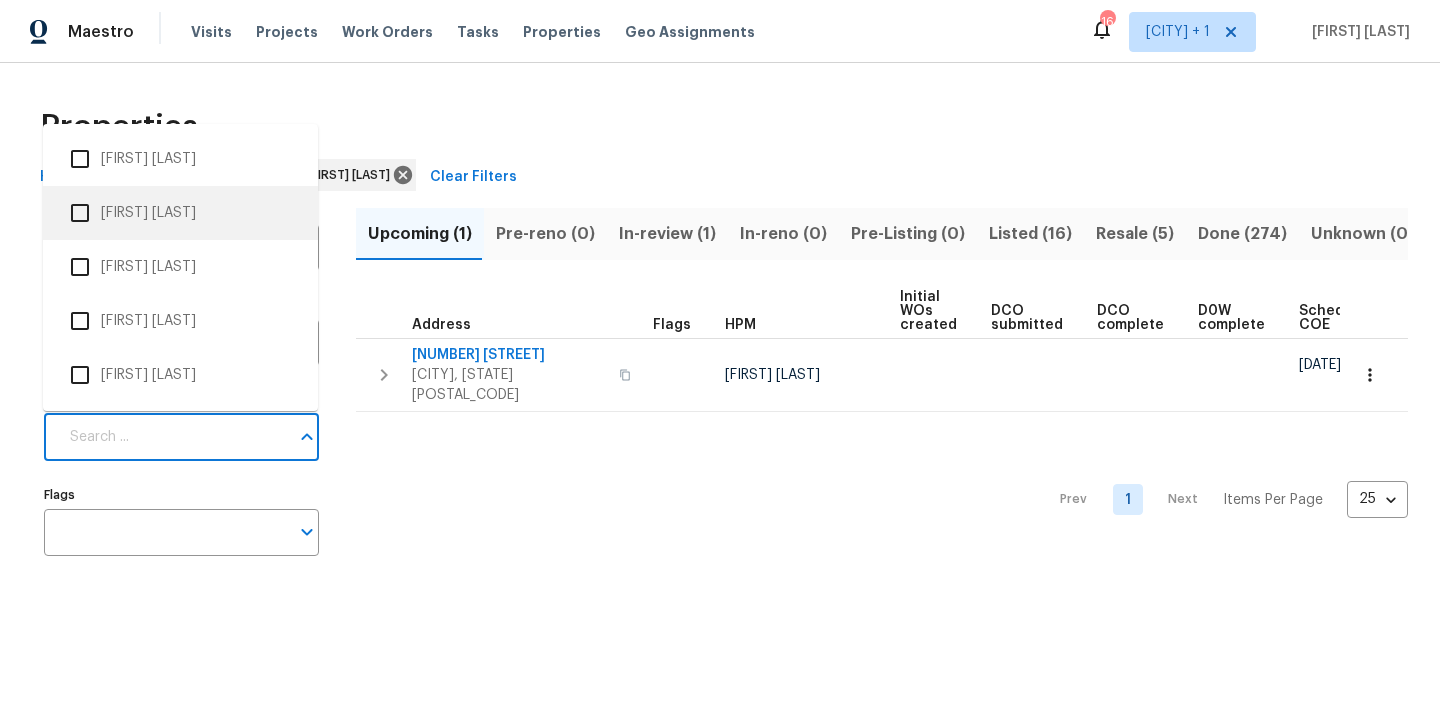 click on "Properties" at bounding box center (720, 127) 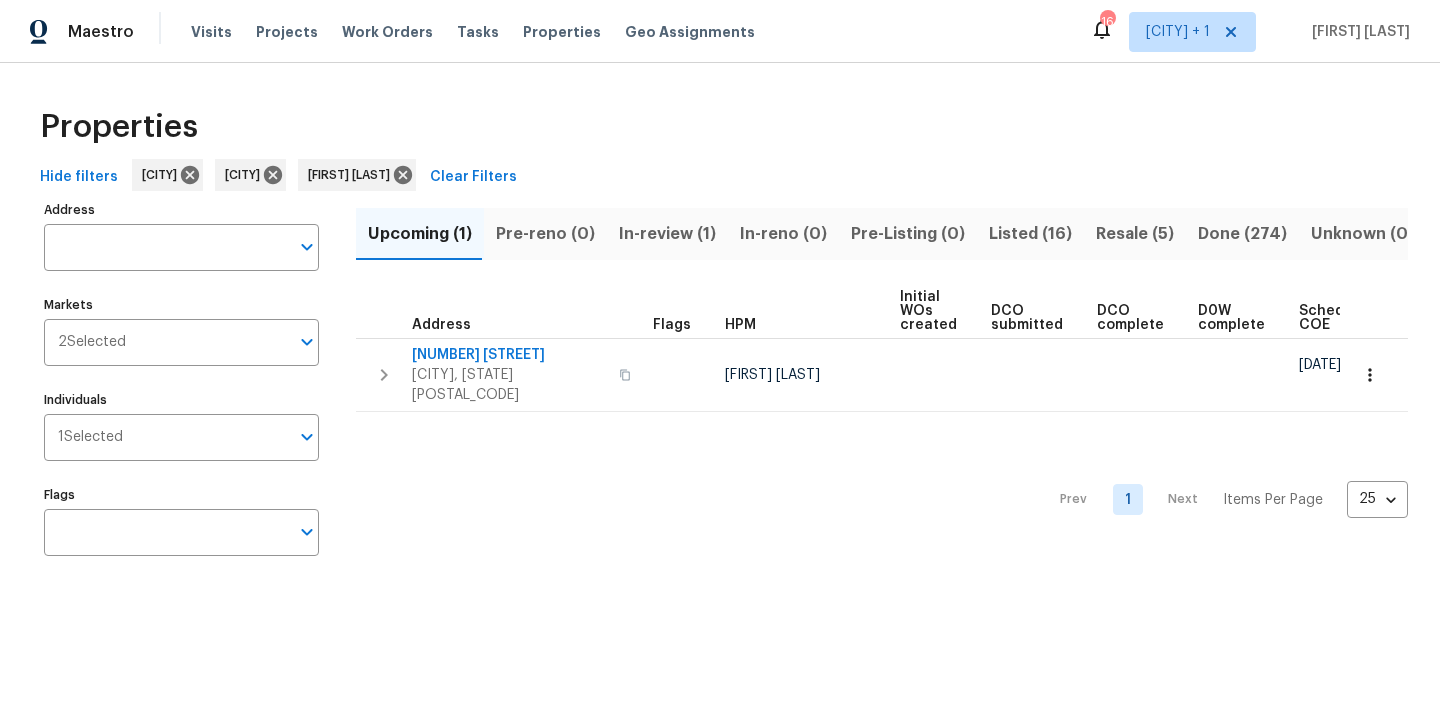 click on "Properties" at bounding box center (720, 127) 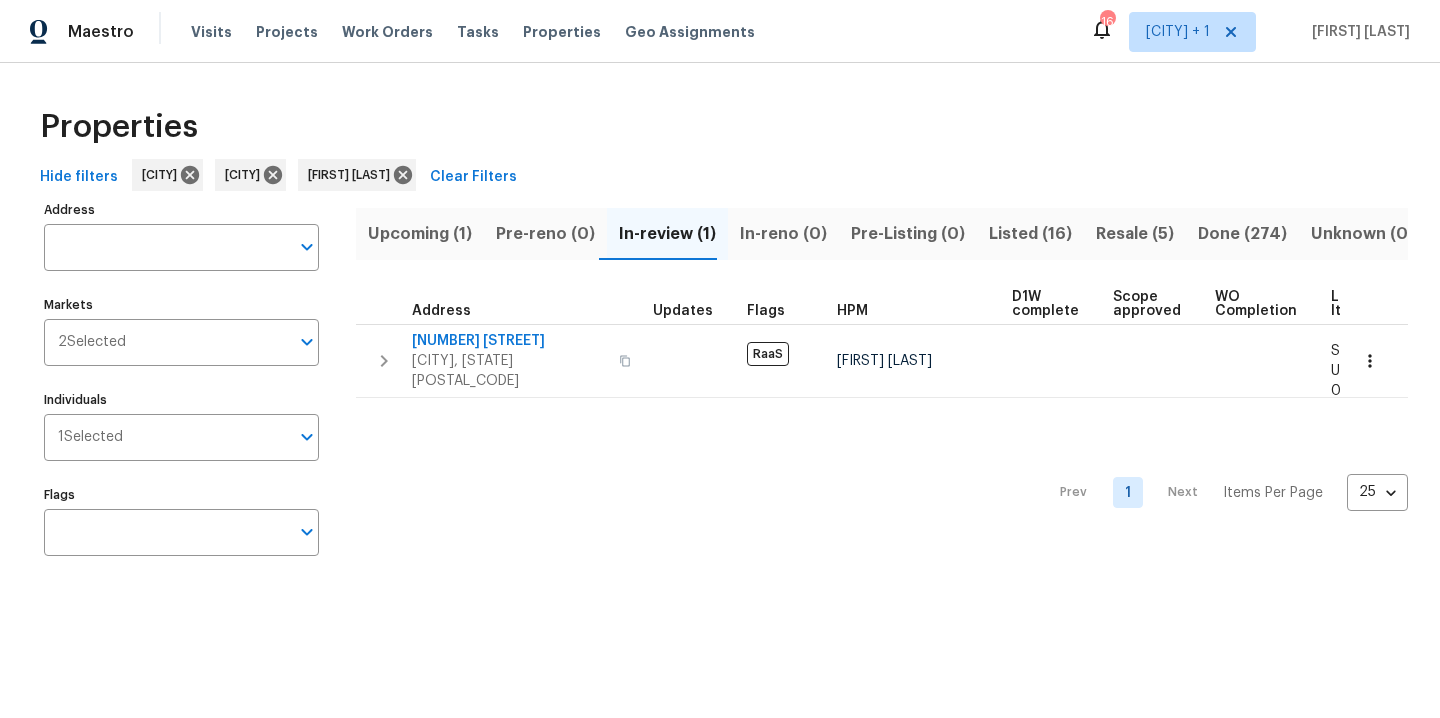 click on "Properties" at bounding box center (720, 127) 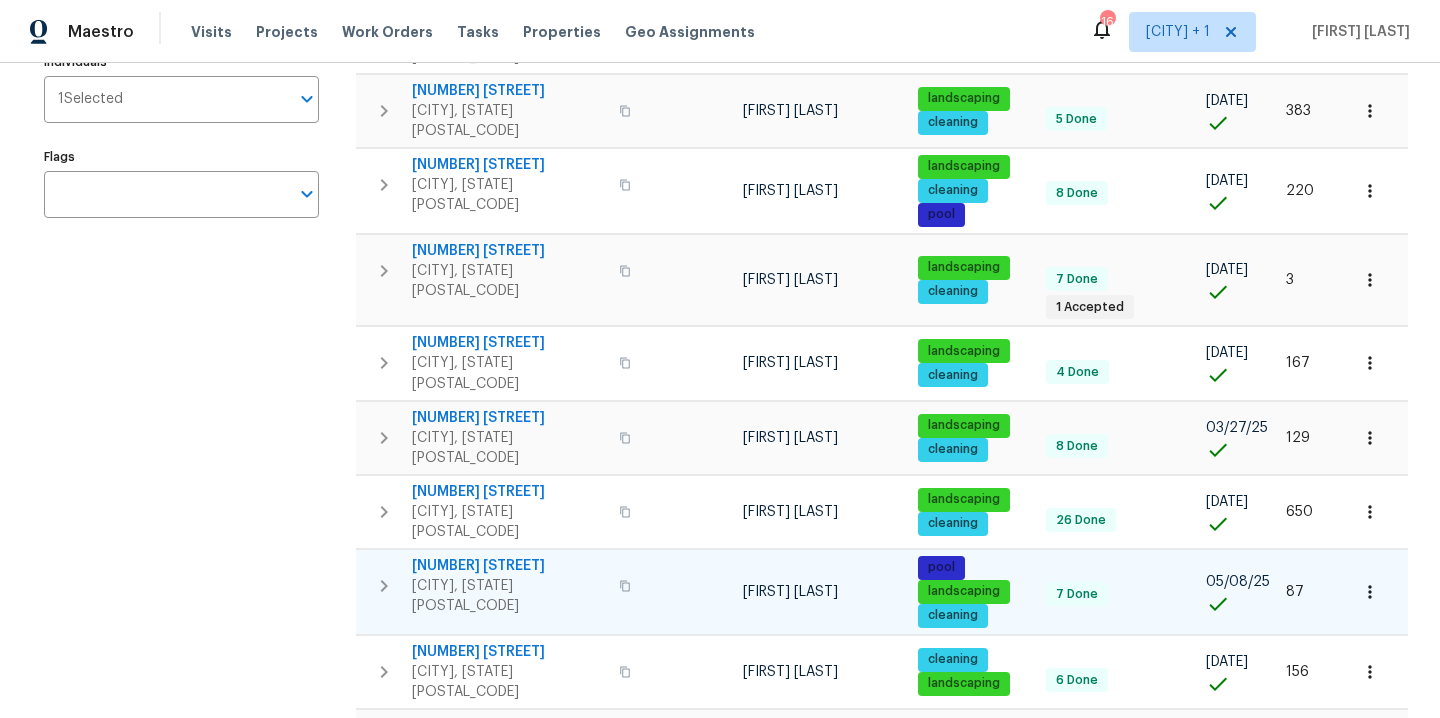 scroll, scrollTop: 515, scrollLeft: 0, axis: vertical 